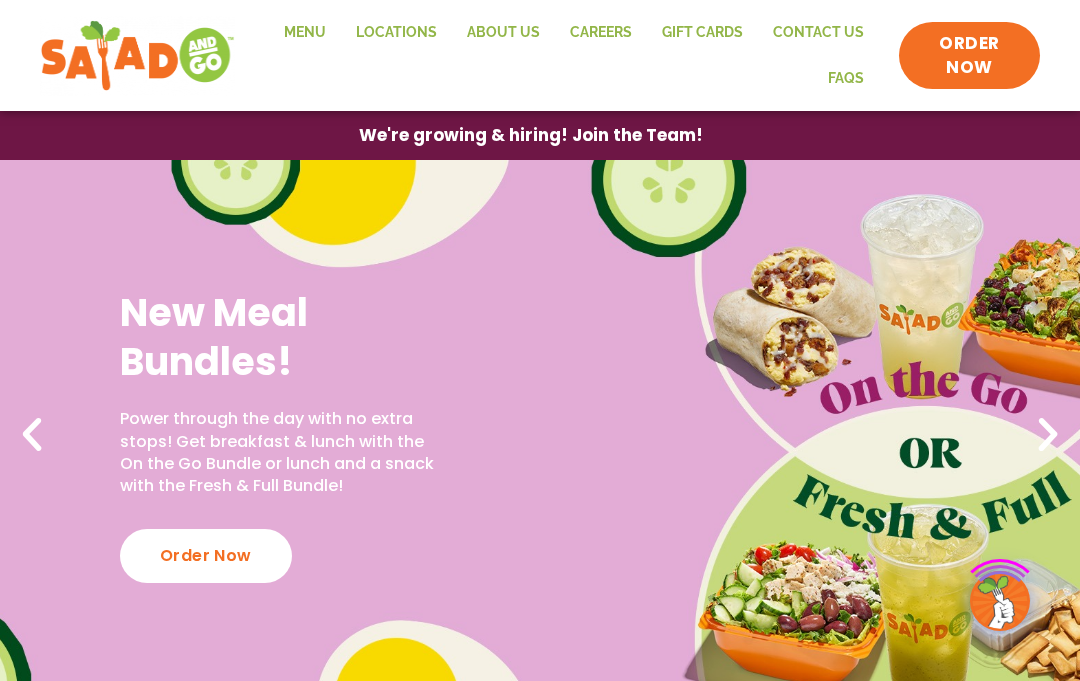 scroll, scrollTop: 0, scrollLeft: 0, axis: both 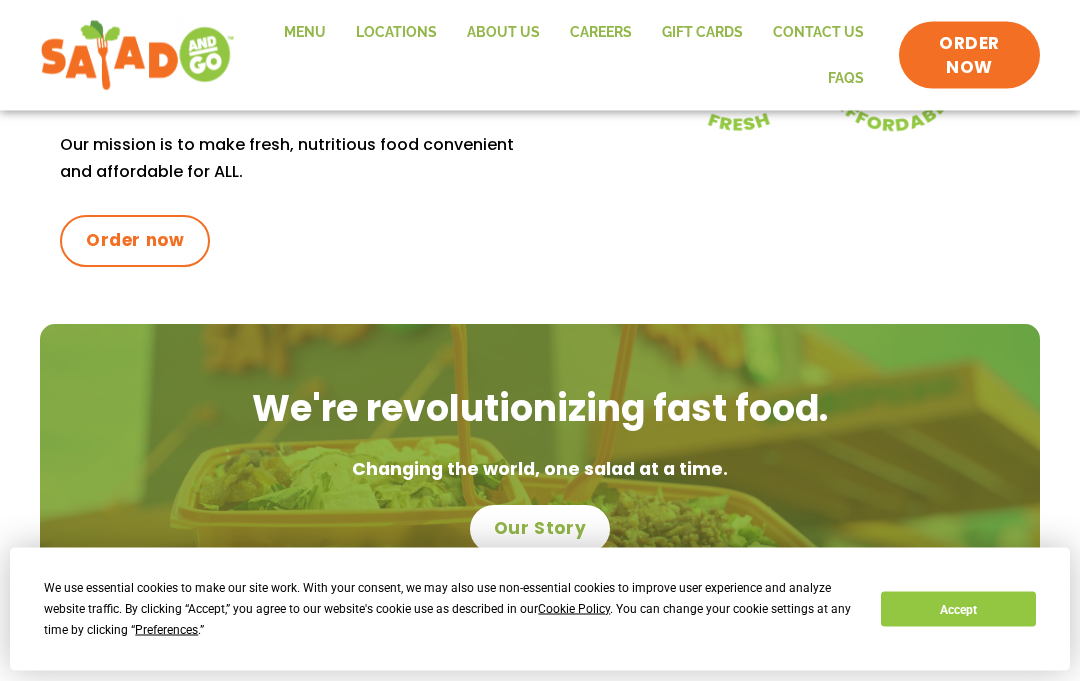 click on "Menu" 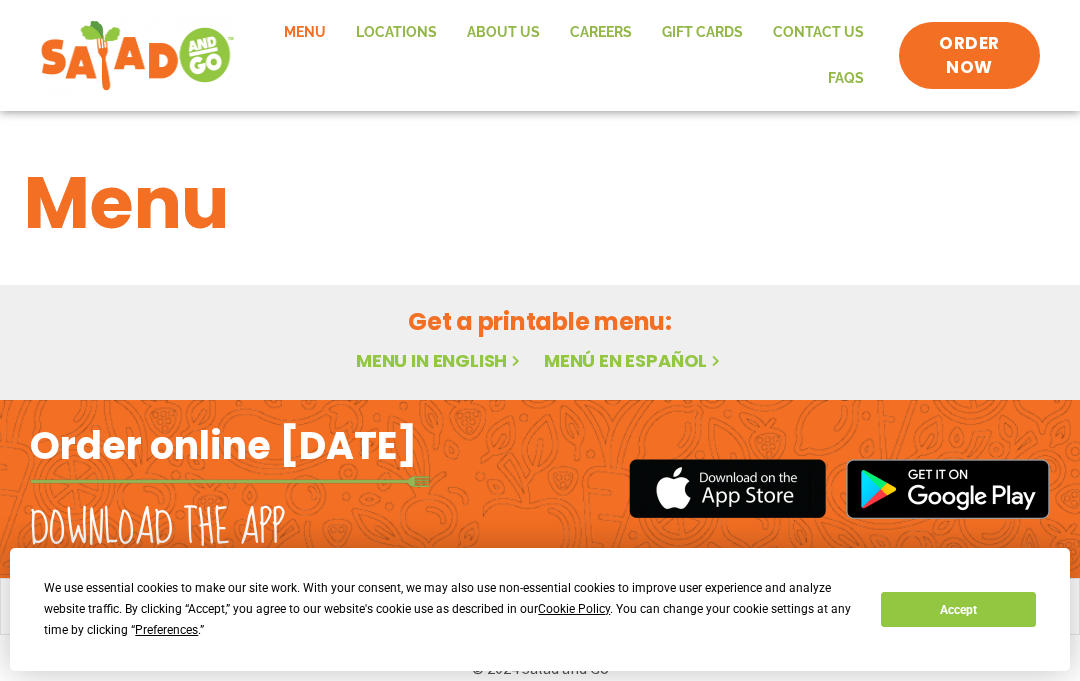 scroll, scrollTop: 0, scrollLeft: 0, axis: both 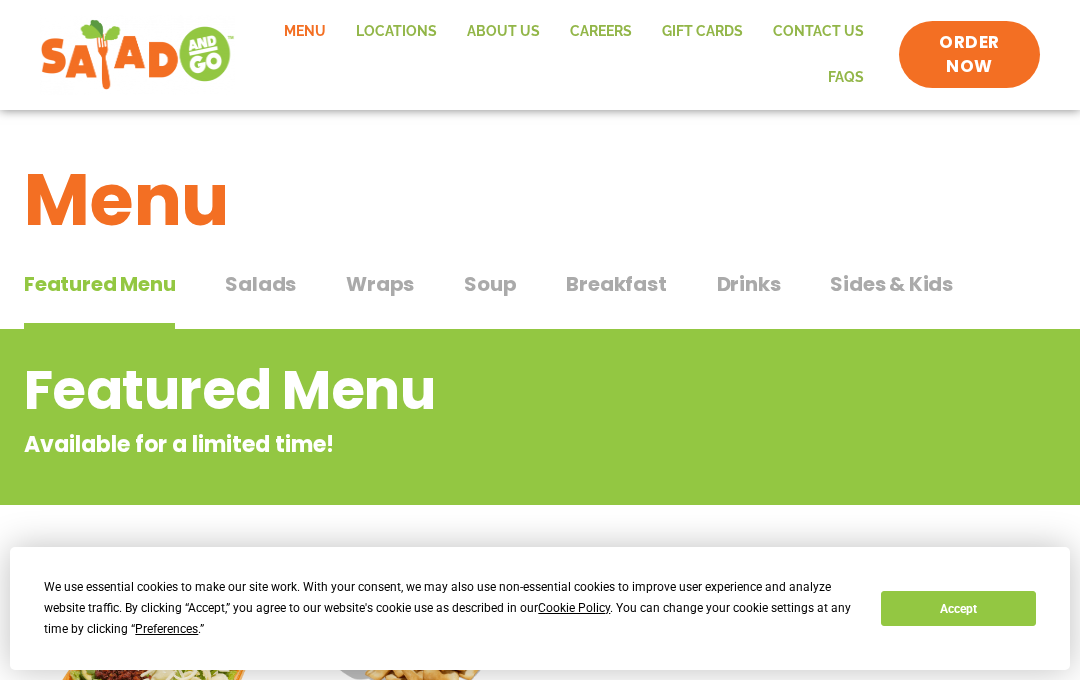 click on "Salads" at bounding box center (260, 285) 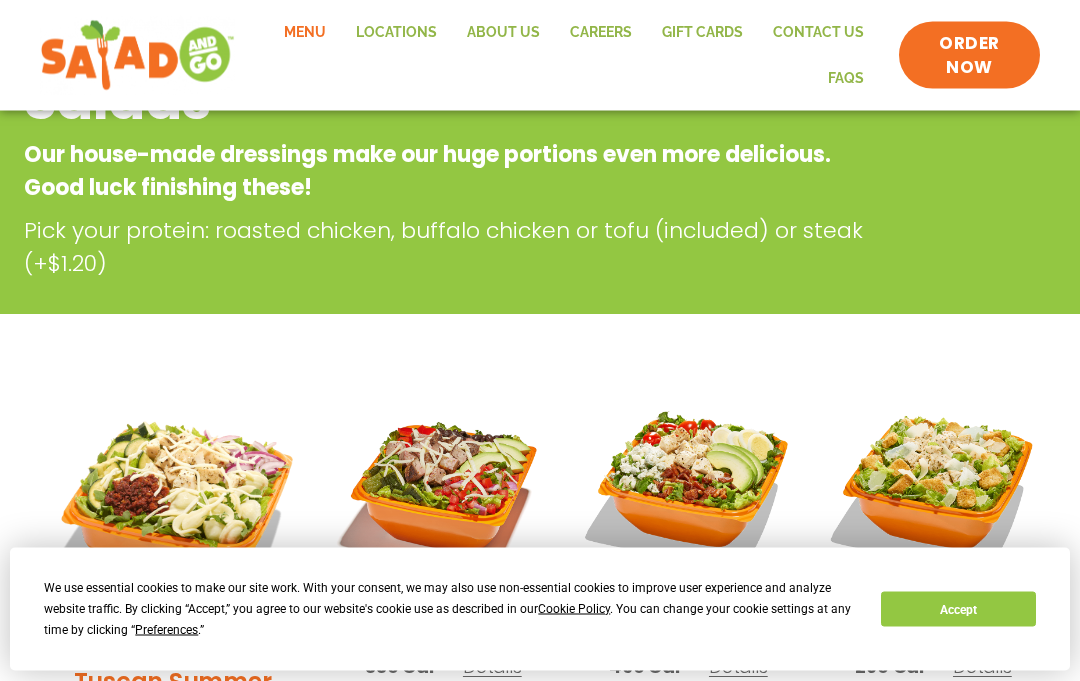 scroll, scrollTop: 296, scrollLeft: 0, axis: vertical 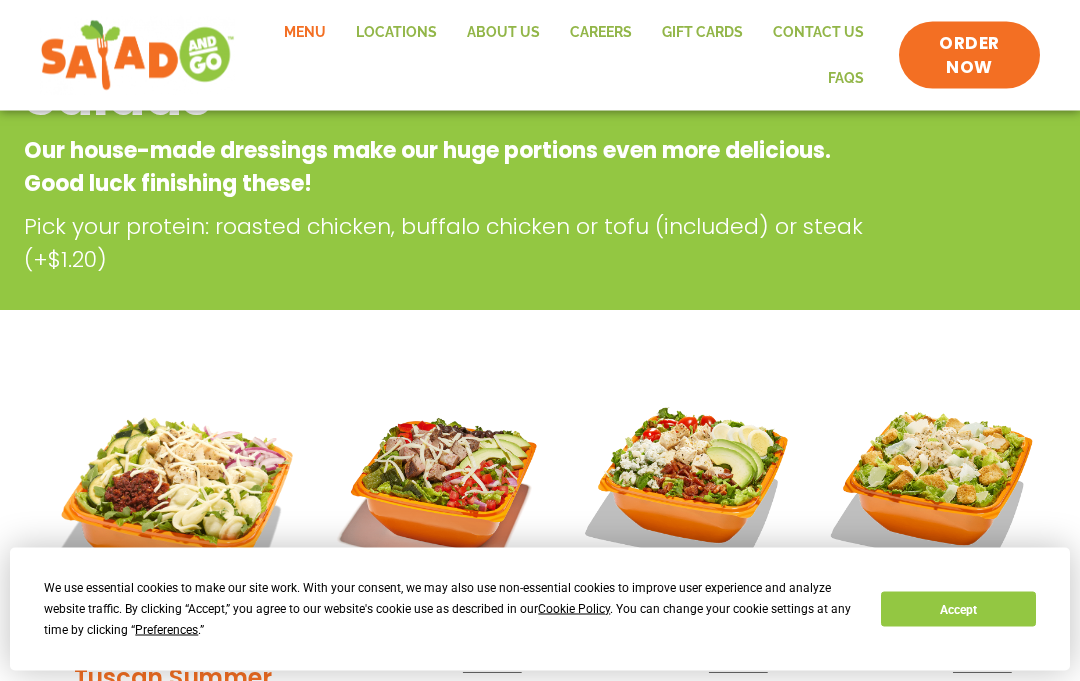 click on "Preferences" at bounding box center (166, 630) 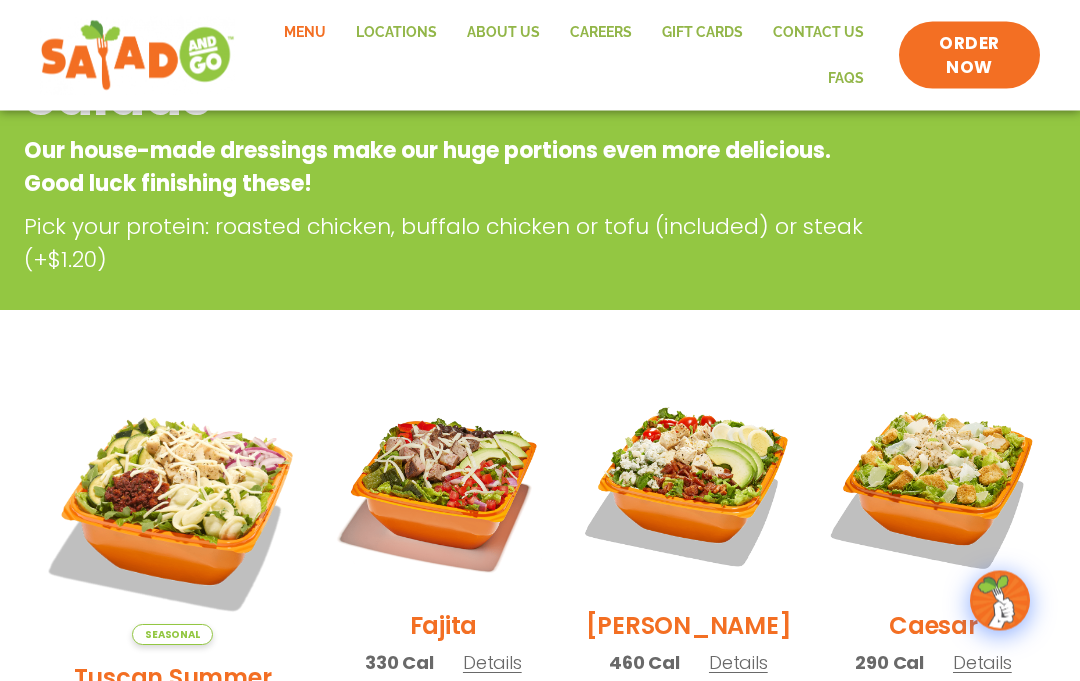 scroll, scrollTop: 297, scrollLeft: 0, axis: vertical 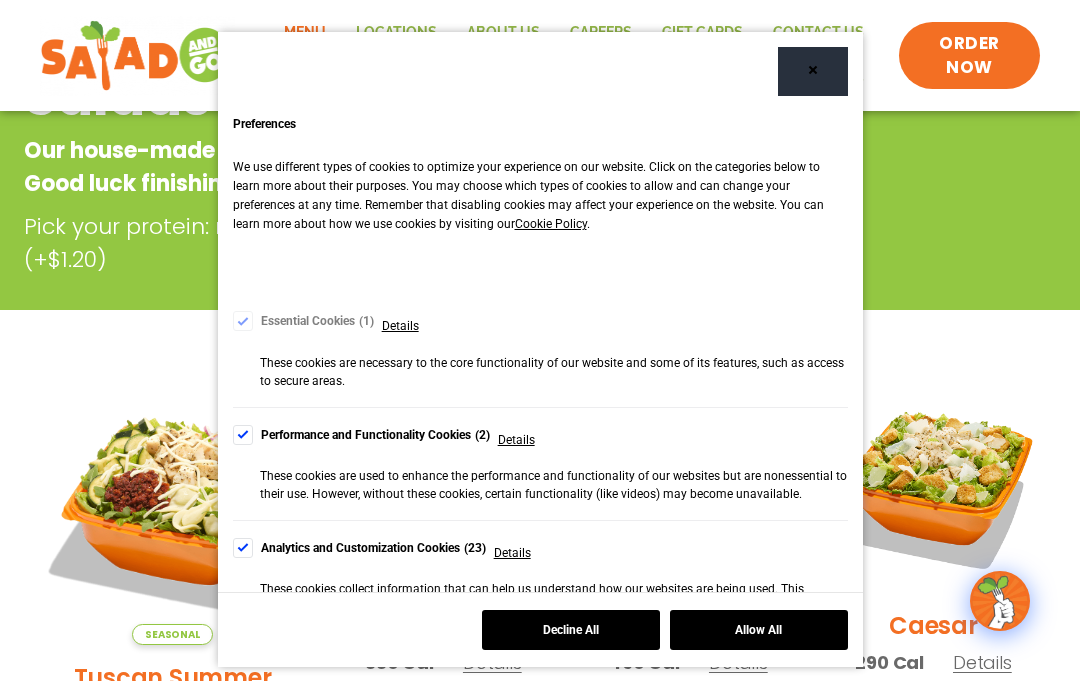 click at bounding box center (243, 435) 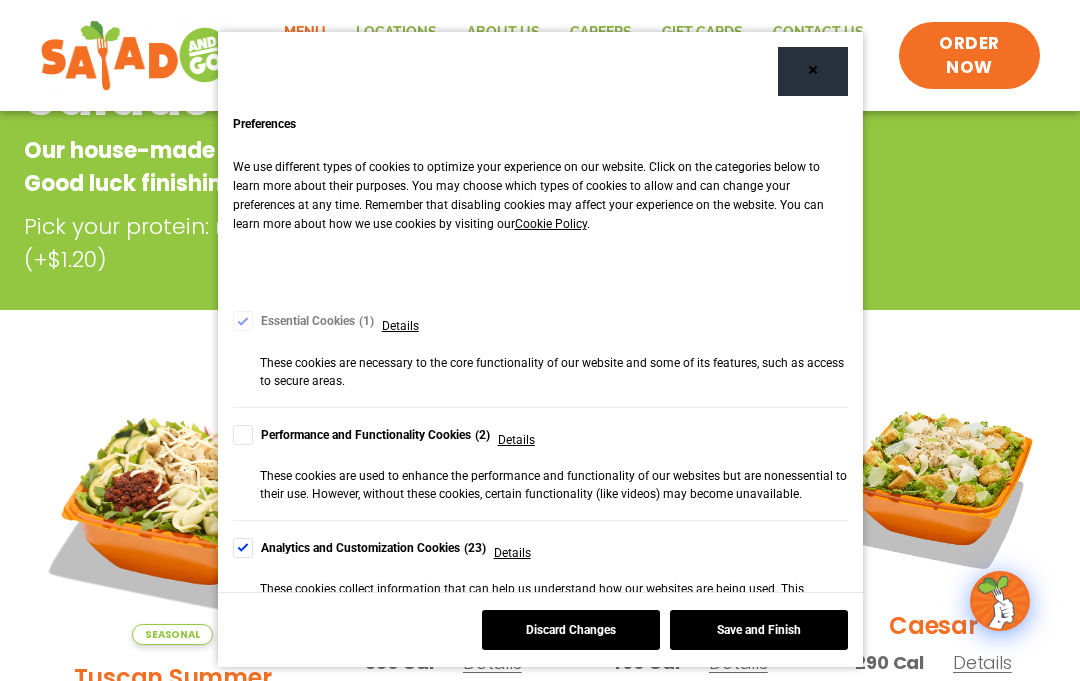 click at bounding box center (243, 548) 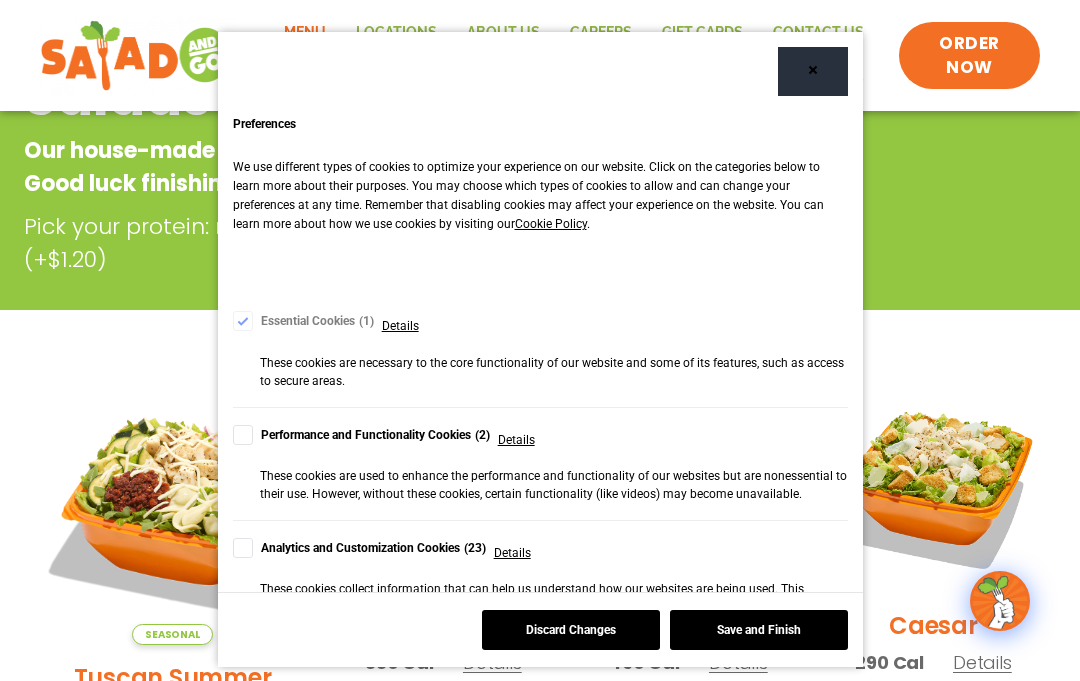 click at bounding box center [243, 679] 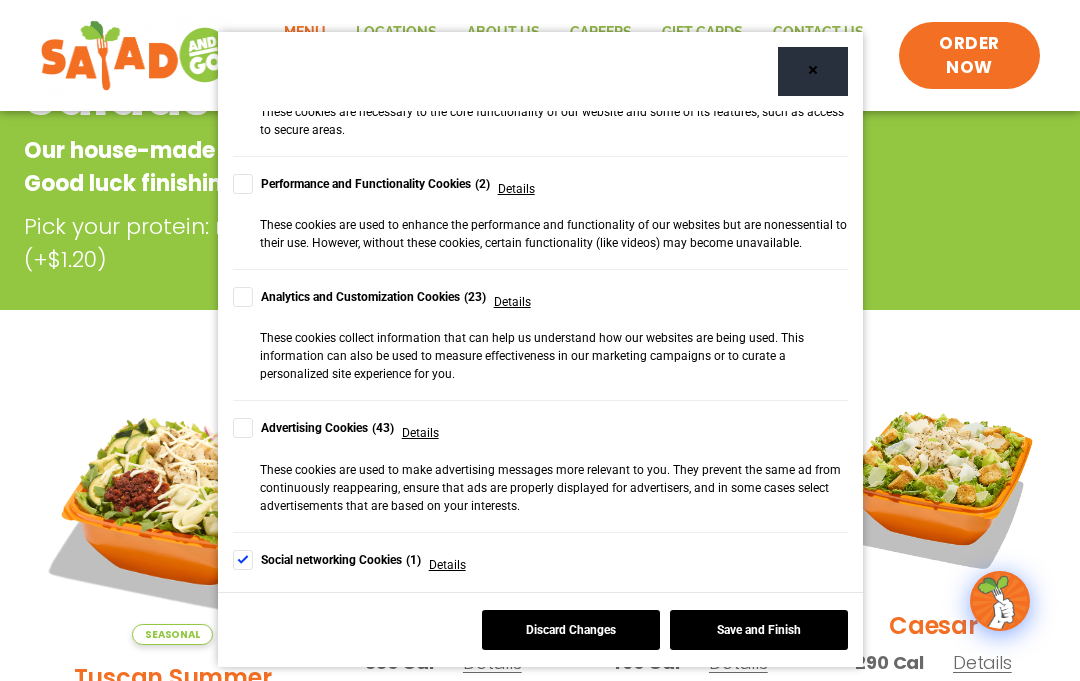 scroll, scrollTop: 253, scrollLeft: 0, axis: vertical 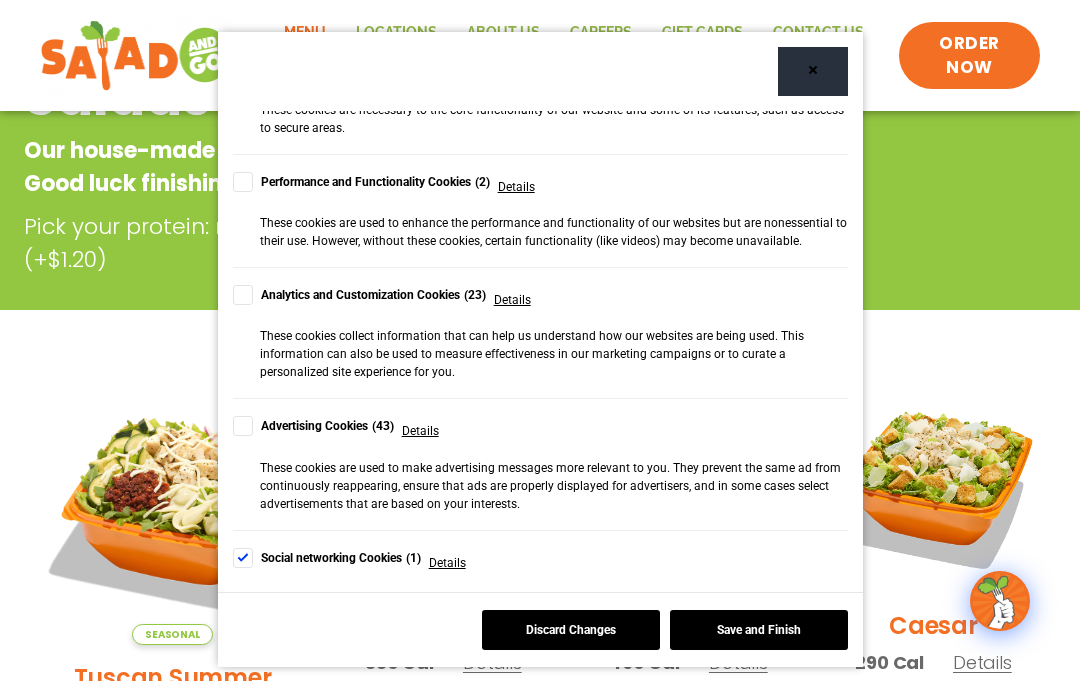 click at bounding box center [243, 558] 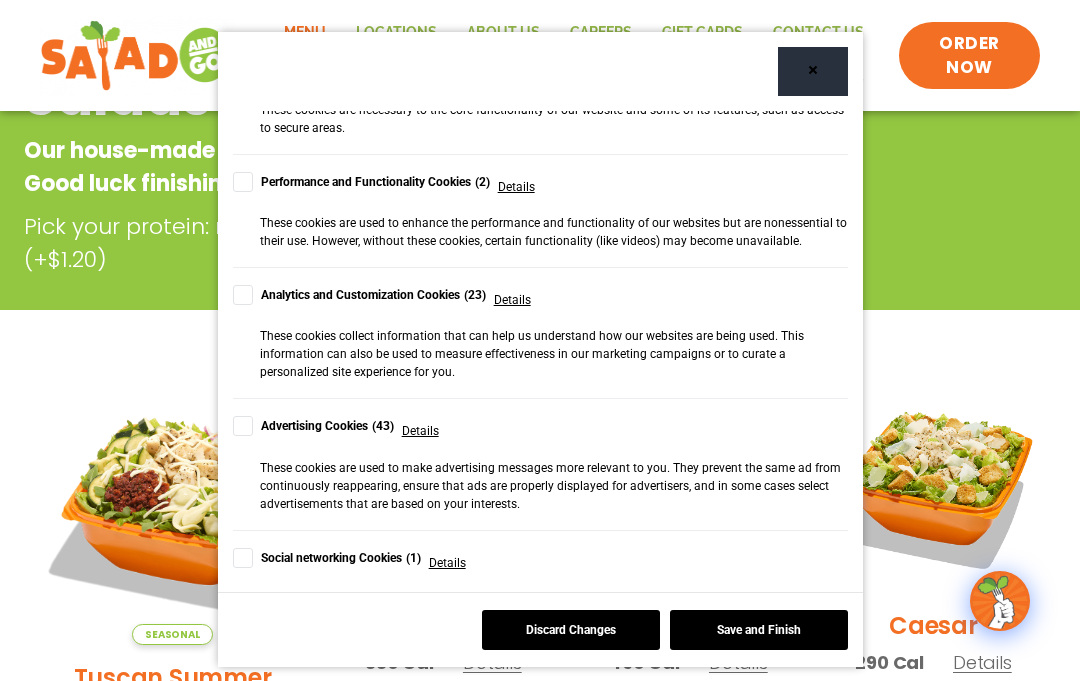 click at bounding box center [243, 671] 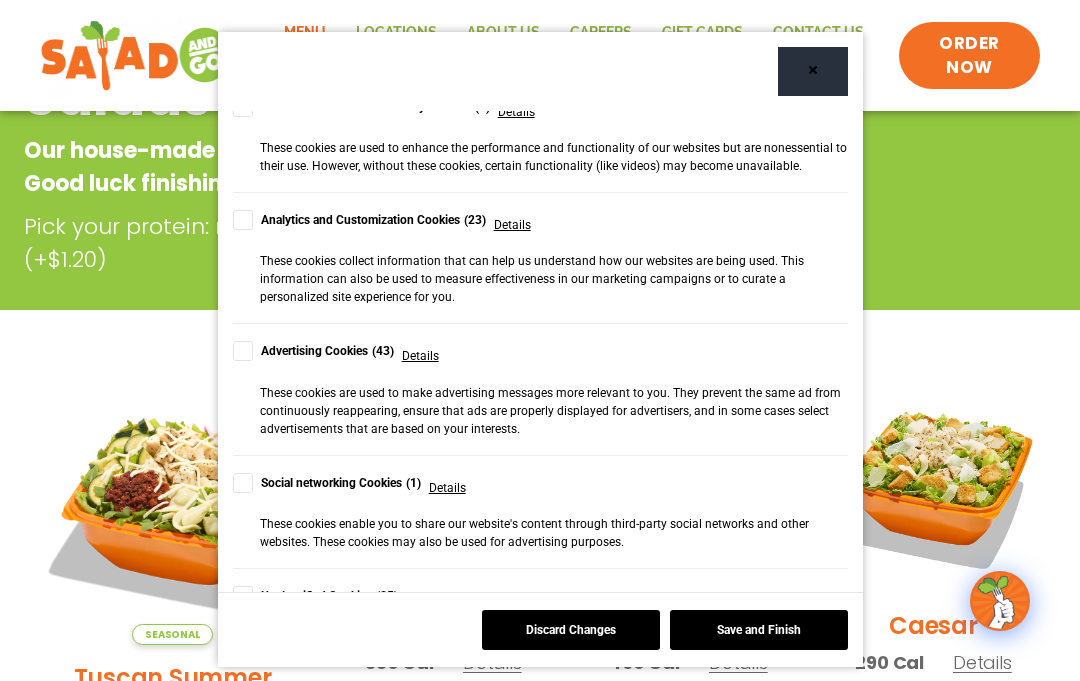 scroll, scrollTop: 327, scrollLeft: 0, axis: vertical 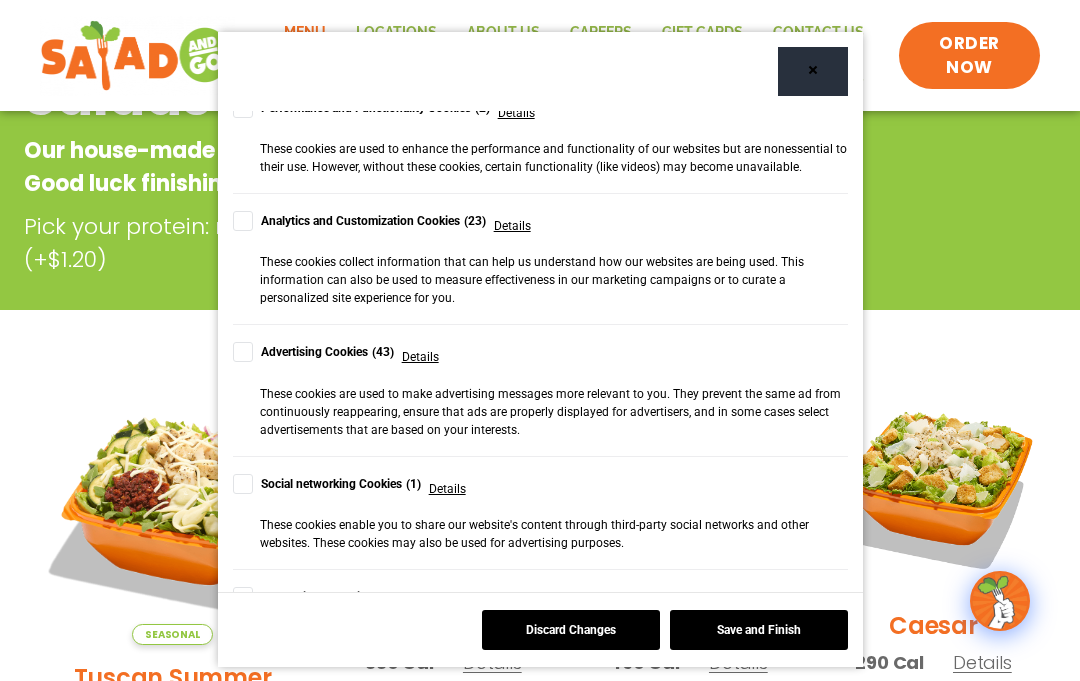 click on "Save and Finish" at bounding box center [759, 630] 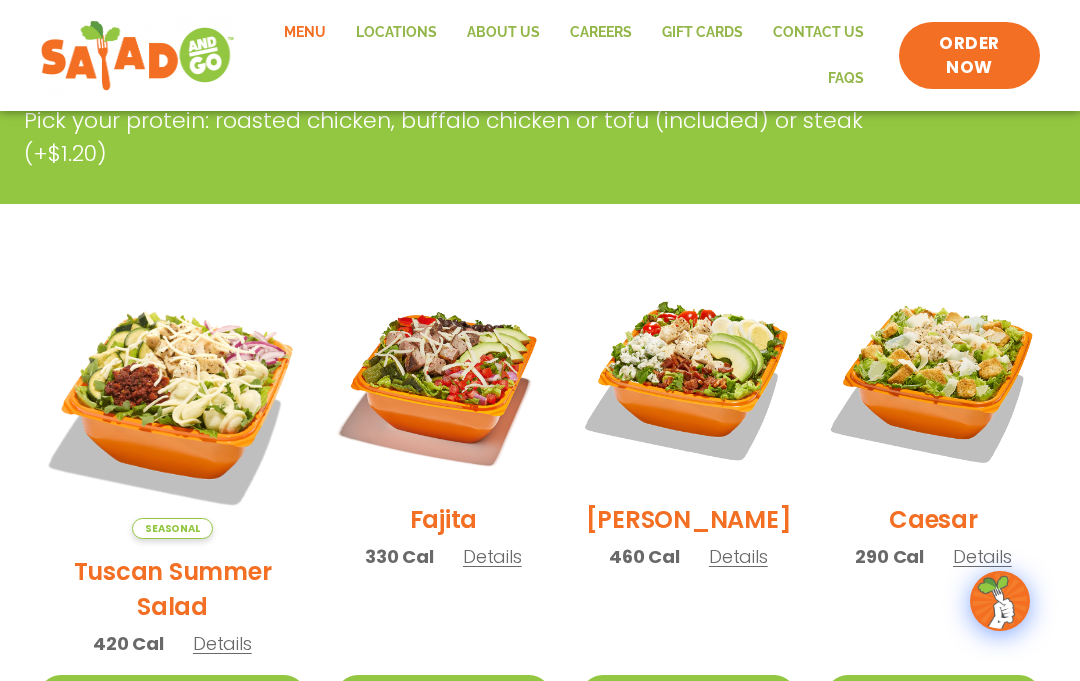 scroll, scrollTop: 401, scrollLeft: 0, axis: vertical 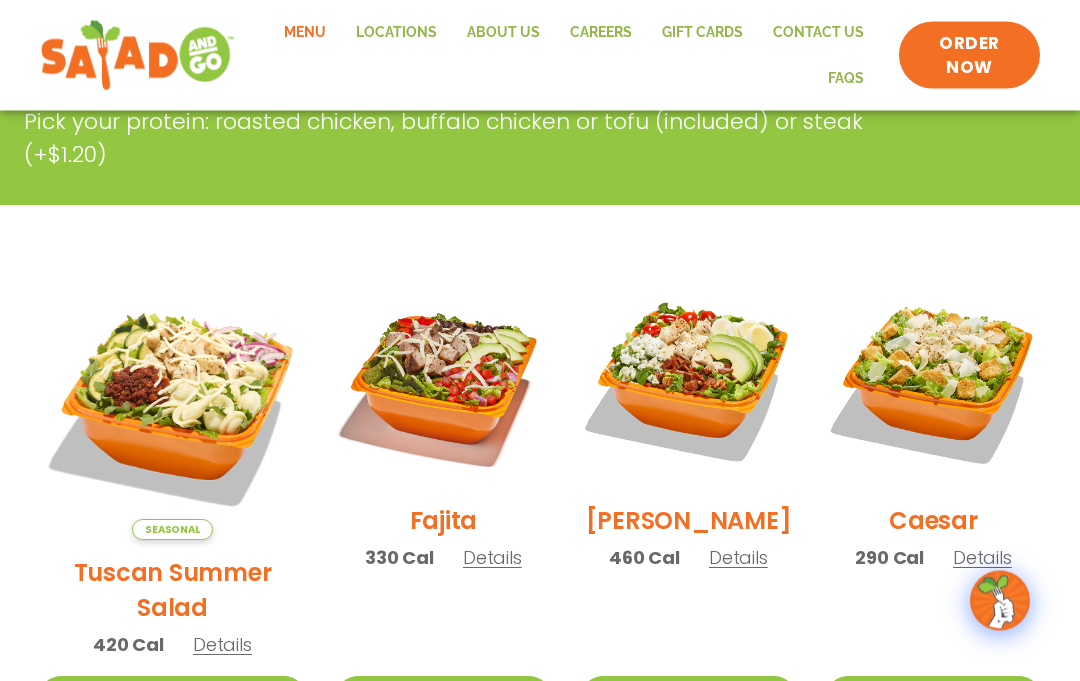 click on "Tuscan Summer Salad" at bounding box center (172, 591) 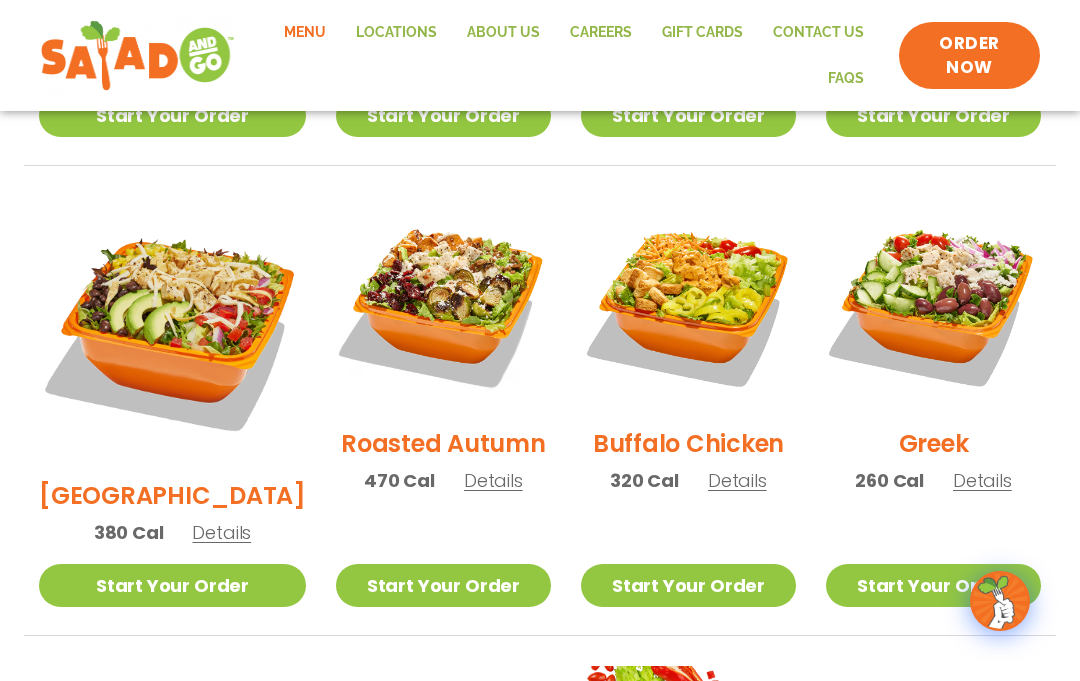 scroll, scrollTop: 982, scrollLeft: 0, axis: vertical 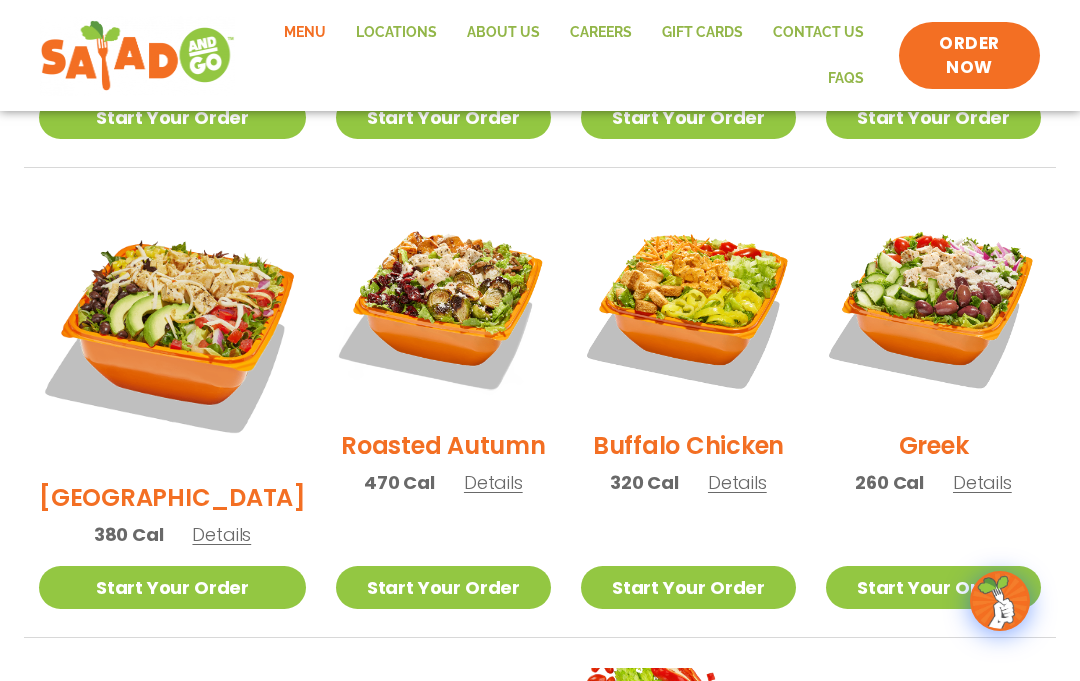 click on "Roasted Autumn" at bounding box center (443, 445) 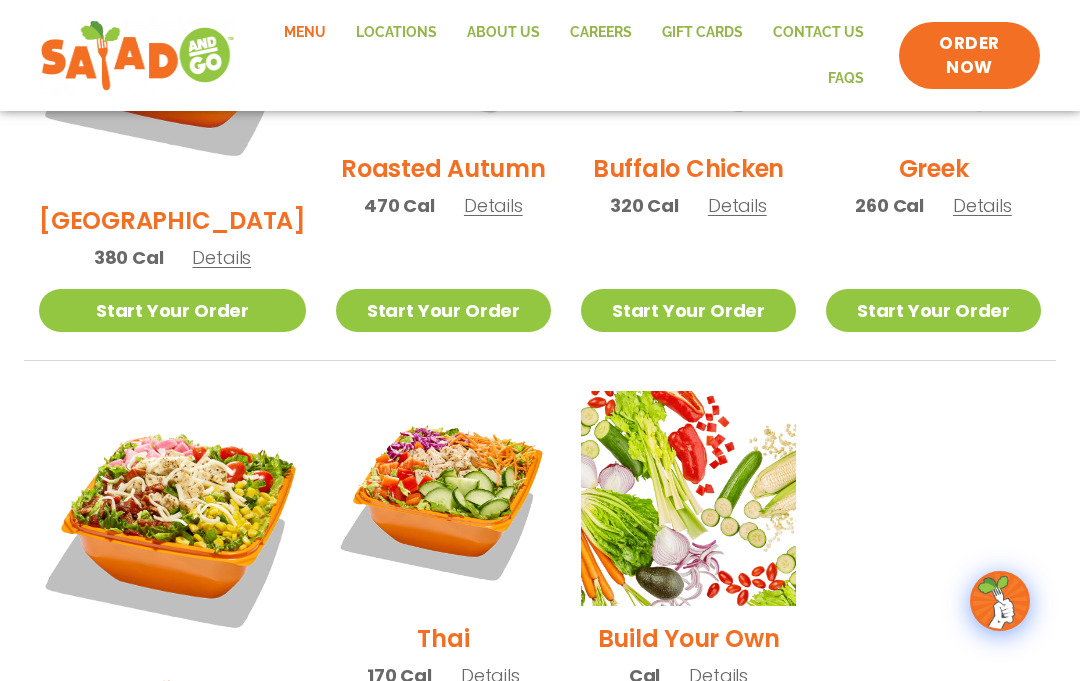 scroll, scrollTop: 1257, scrollLeft: 0, axis: vertical 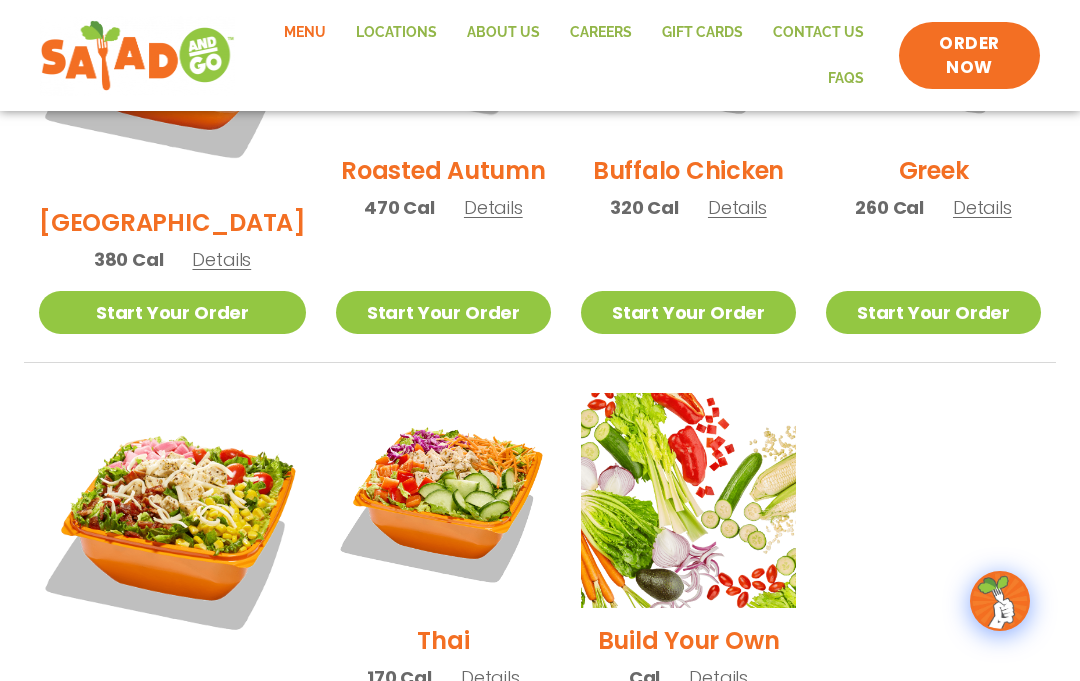 click on "Thai" at bounding box center (443, 640) 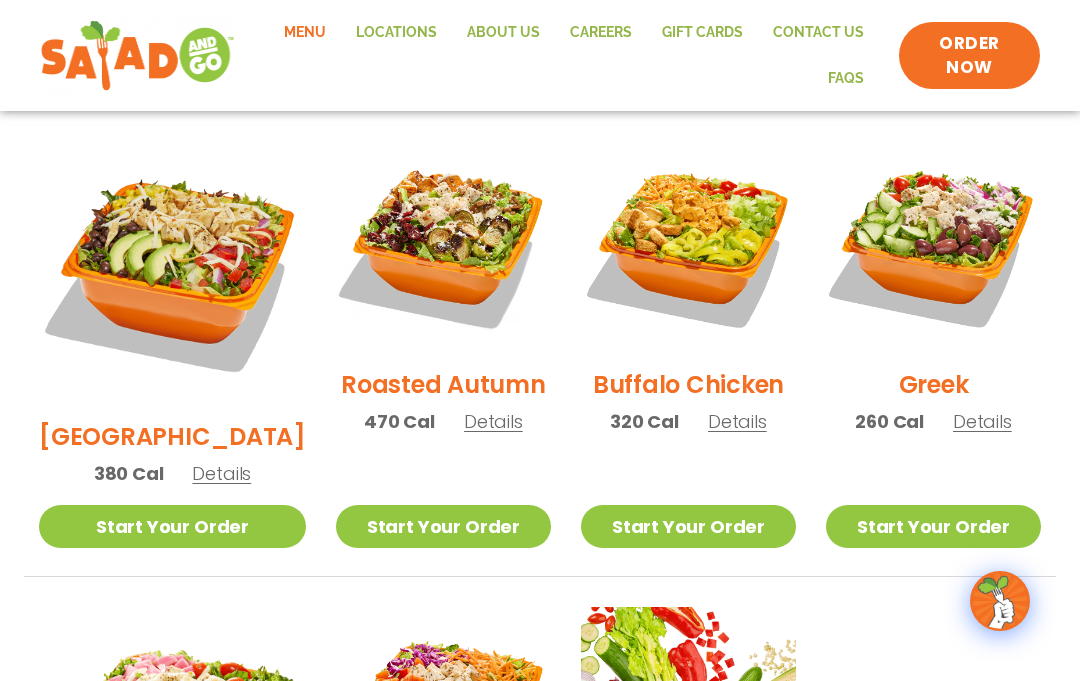 scroll, scrollTop: 1028, scrollLeft: 0, axis: vertical 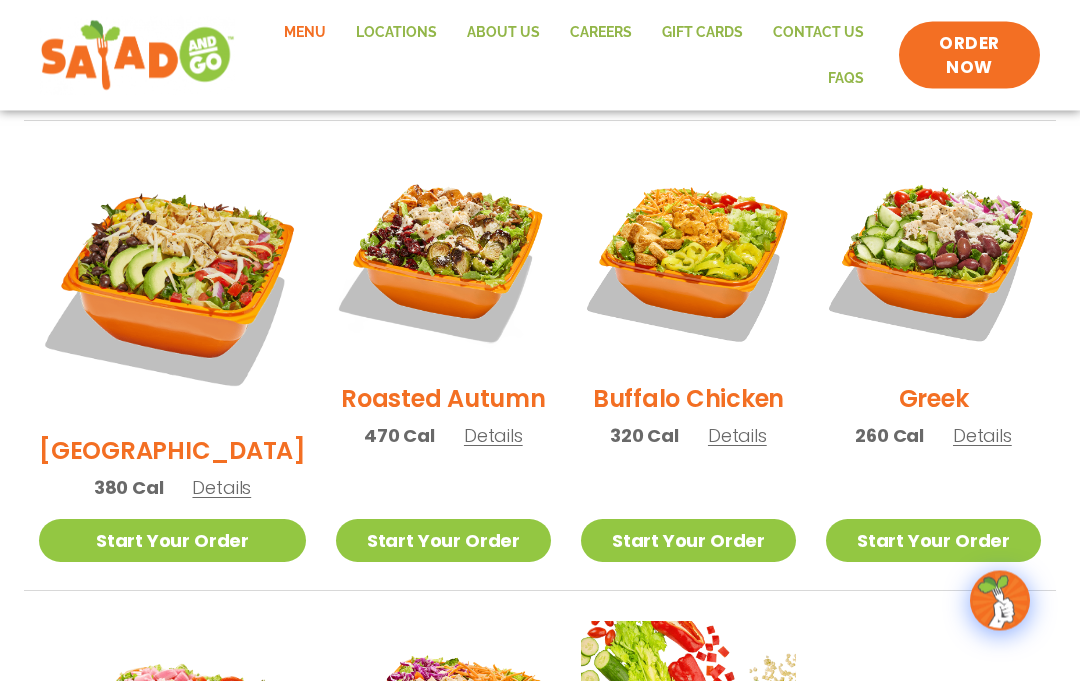 click on "[GEOGRAPHIC_DATA]" at bounding box center [172, 451] 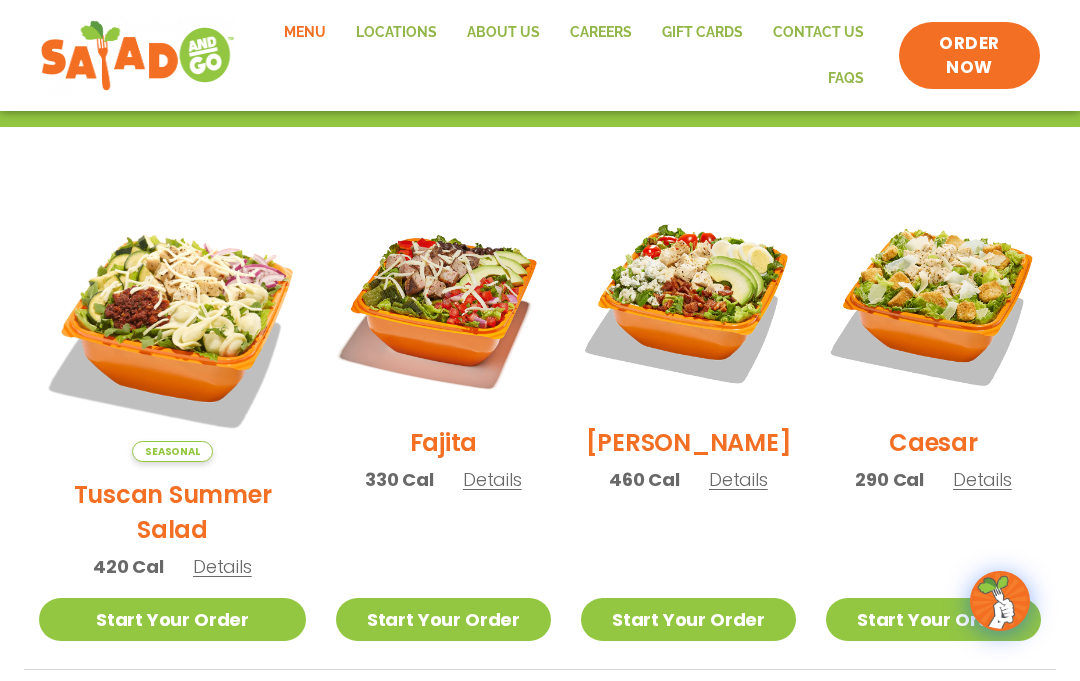 scroll, scrollTop: 478, scrollLeft: 0, axis: vertical 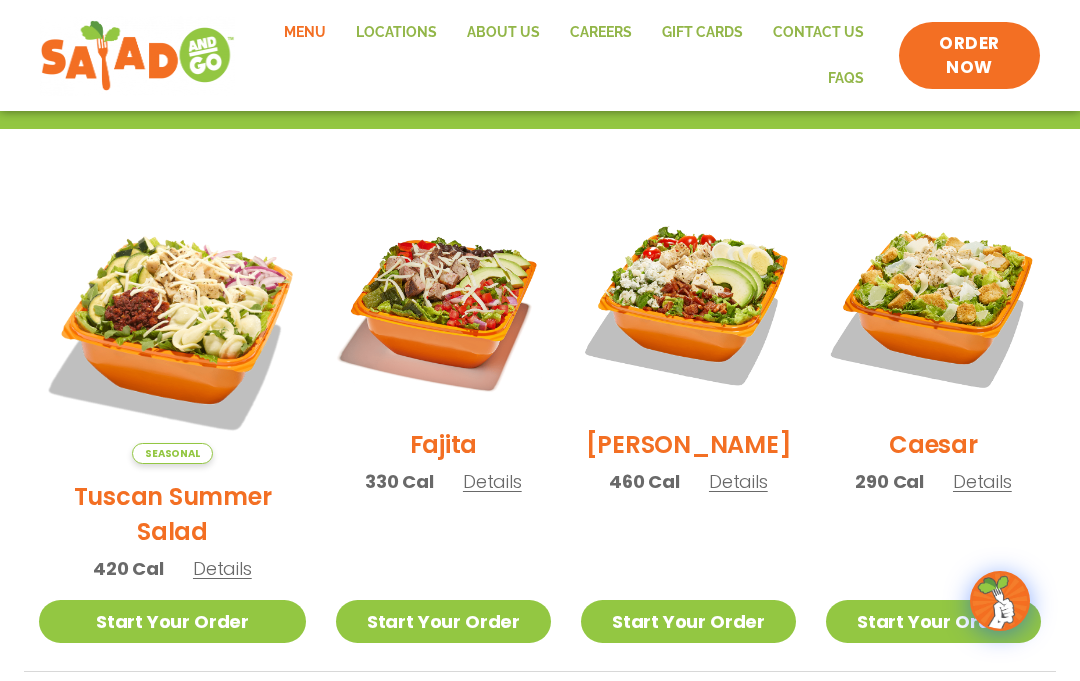 click at bounding box center [688, 304] 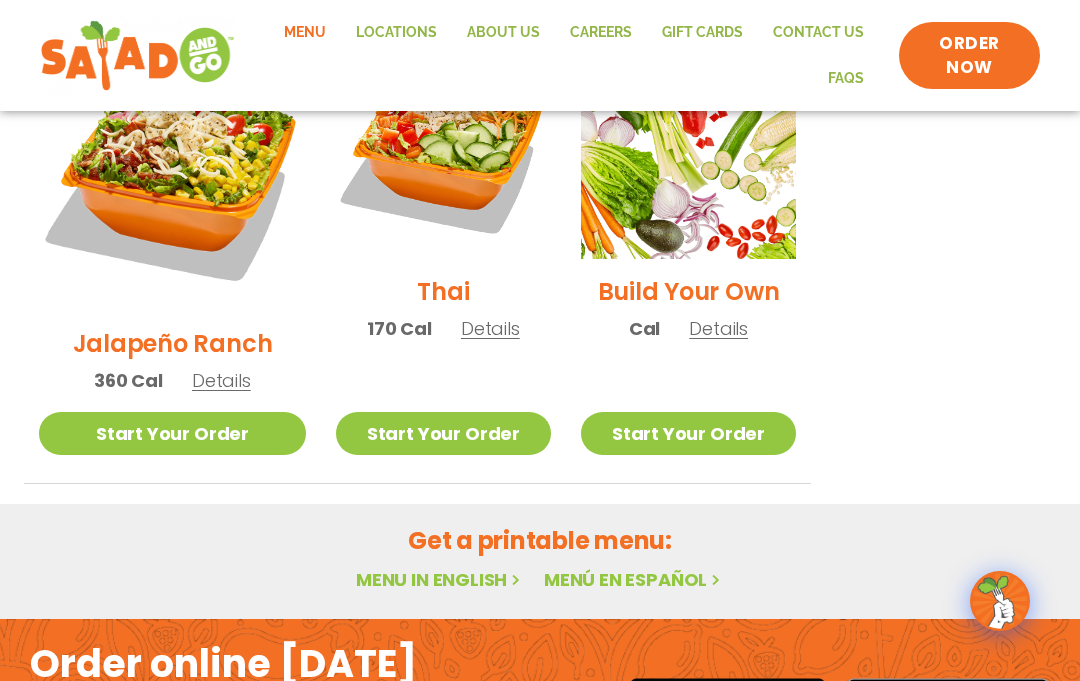 scroll, scrollTop: 1638, scrollLeft: 0, axis: vertical 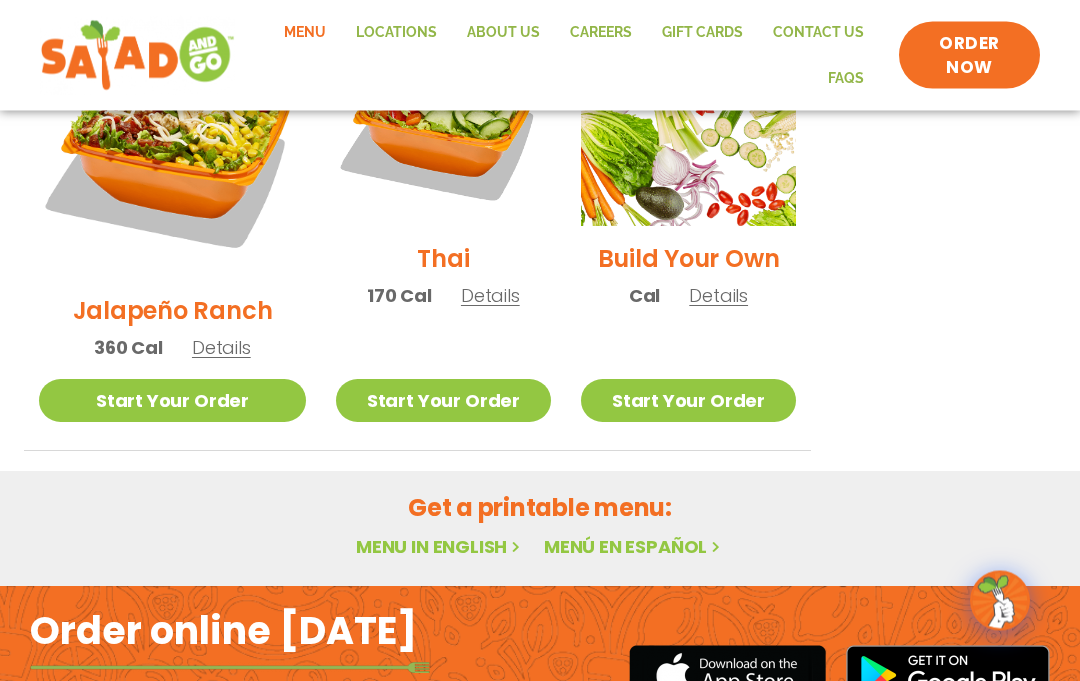 click on "Menu in English" at bounding box center (440, 547) 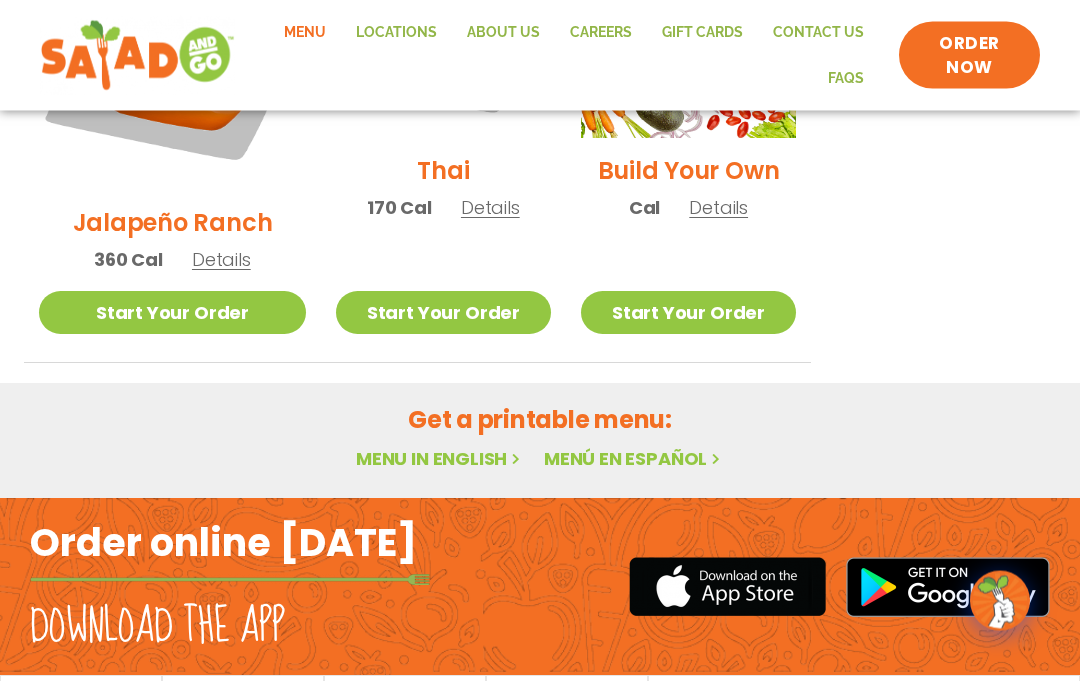 scroll, scrollTop: 1712, scrollLeft: 0, axis: vertical 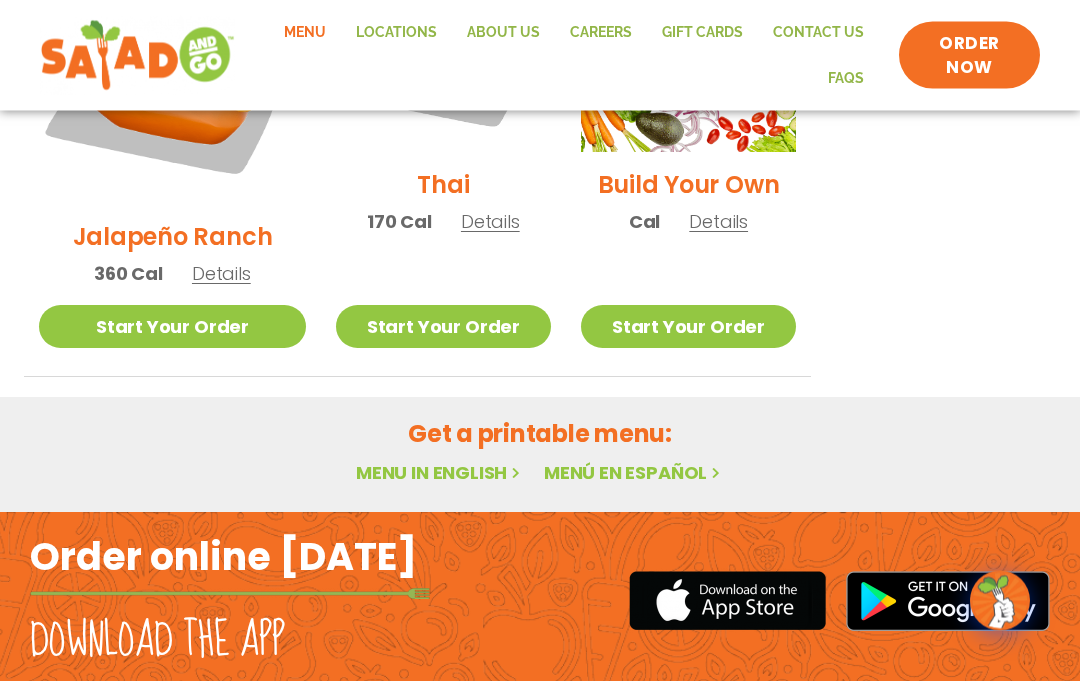 click on "Get a printable menu:" at bounding box center (540, 434) 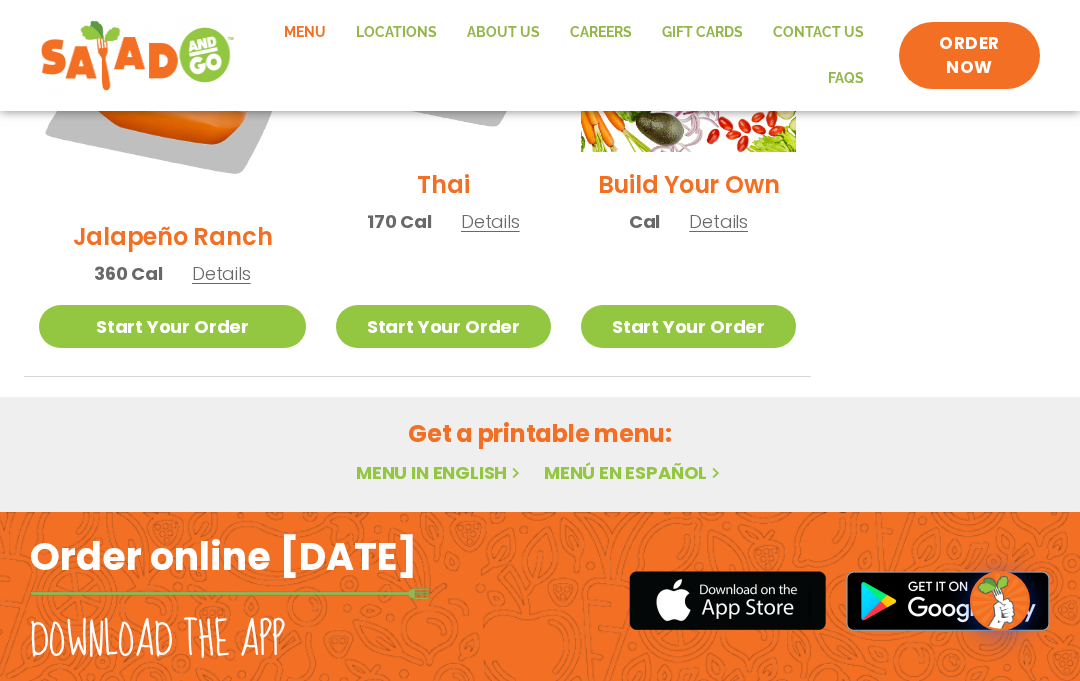 click on "Menu in English" at bounding box center (440, 472) 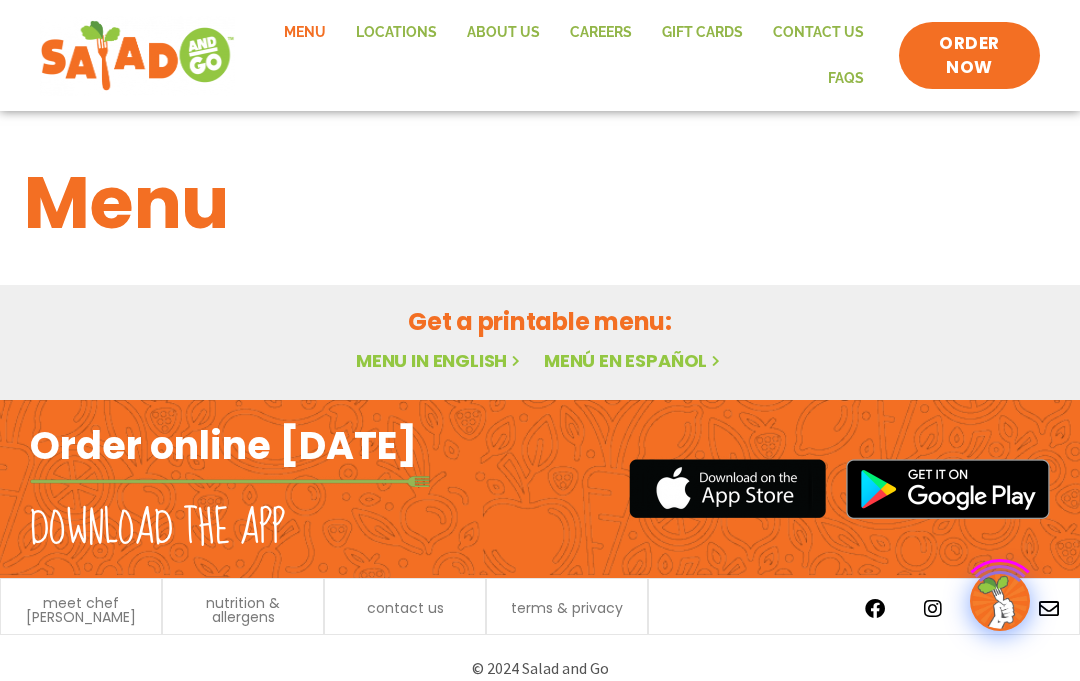 scroll, scrollTop: 19, scrollLeft: 0, axis: vertical 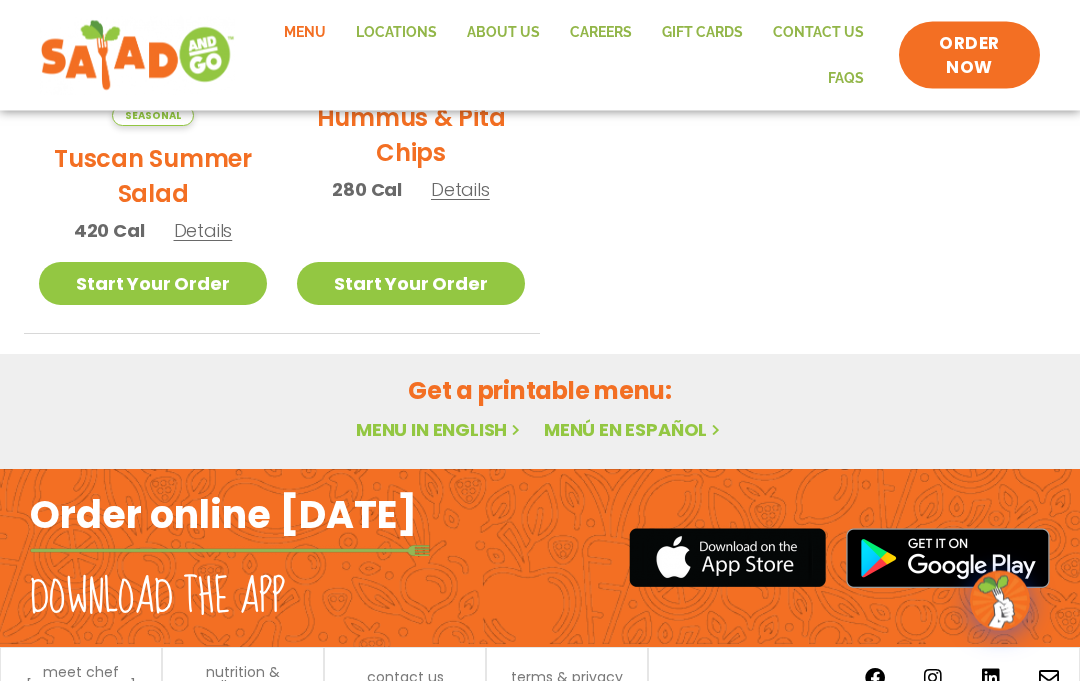 click on "Get a printable menu:" at bounding box center [540, 391] 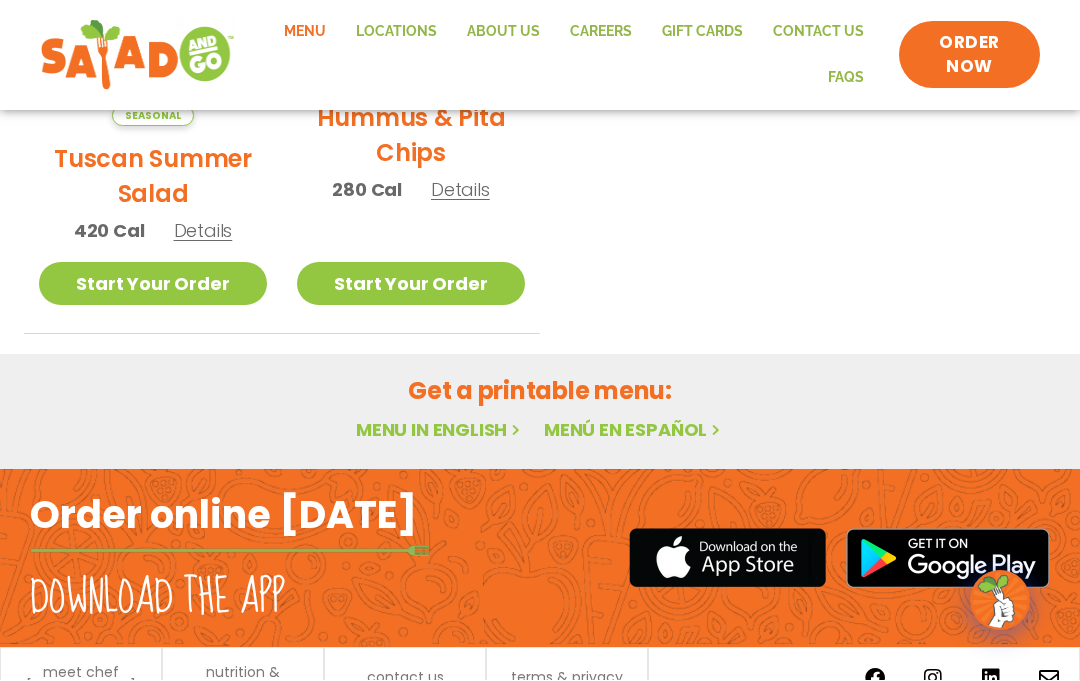 click on "Menu in English" at bounding box center [440, 430] 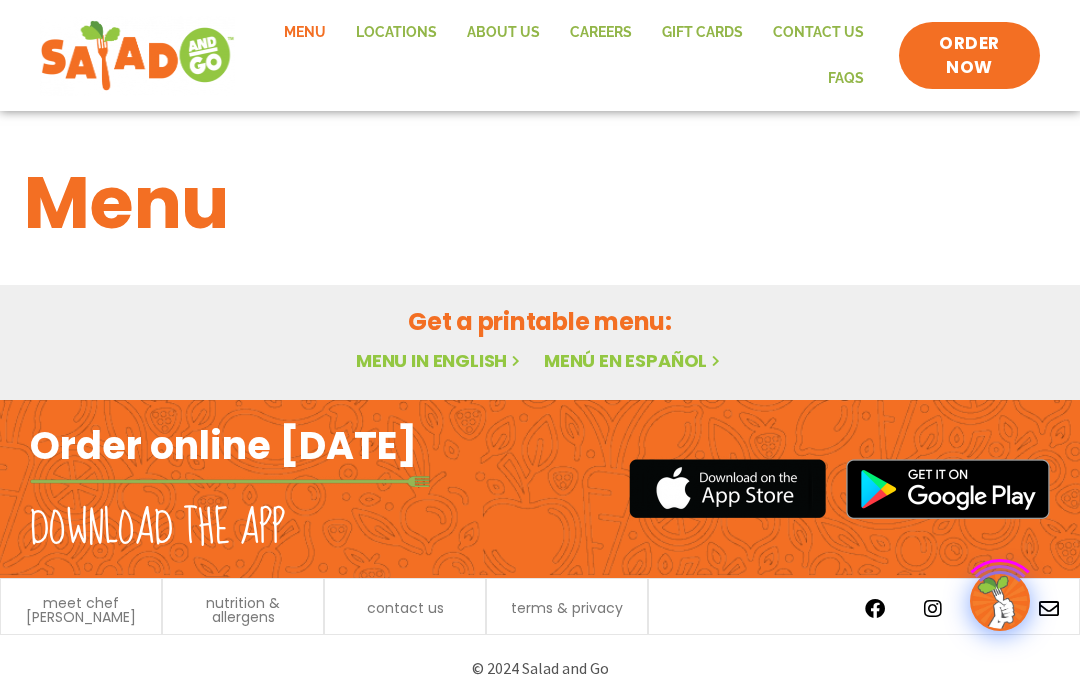 scroll, scrollTop: 0, scrollLeft: 0, axis: both 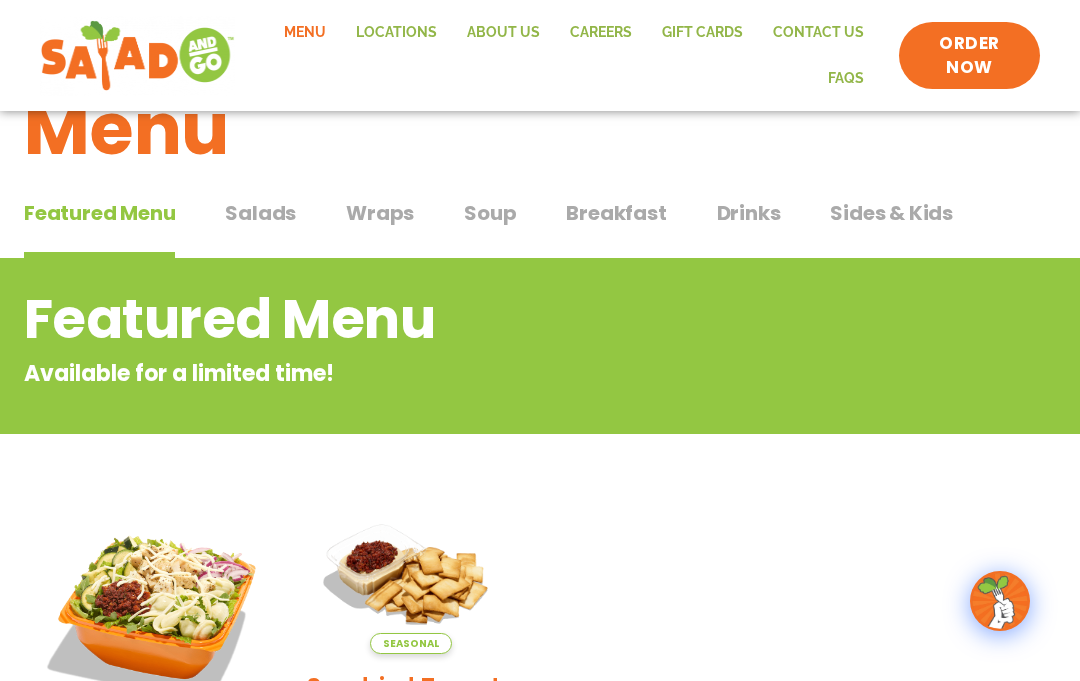 click on "Salads" at bounding box center [260, 213] 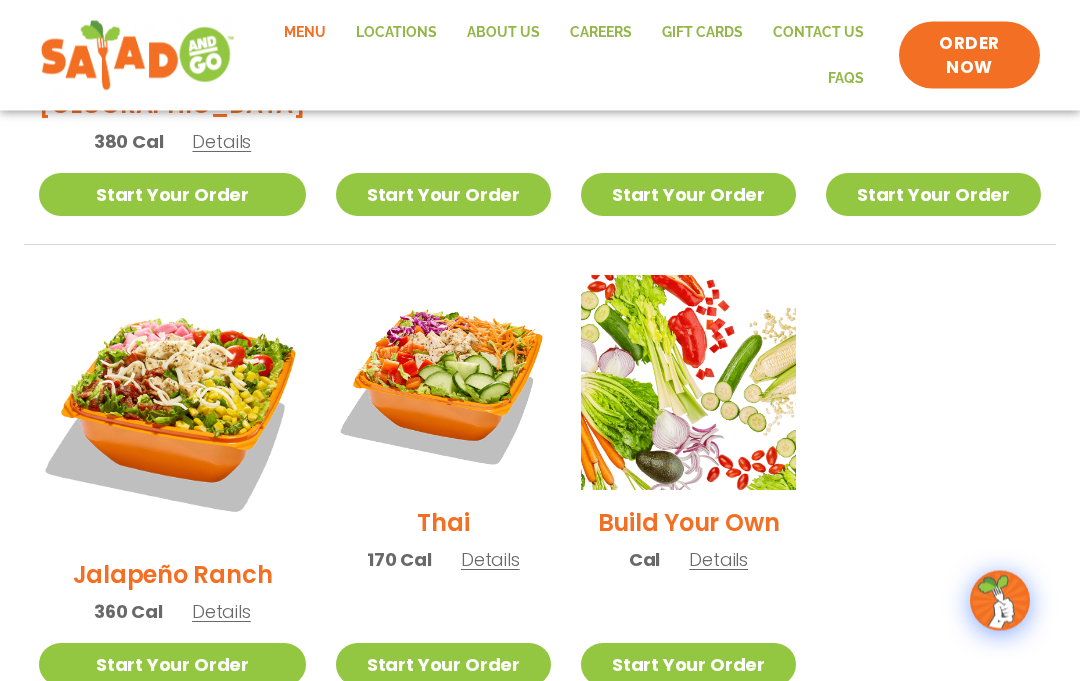scroll, scrollTop: 1373, scrollLeft: 0, axis: vertical 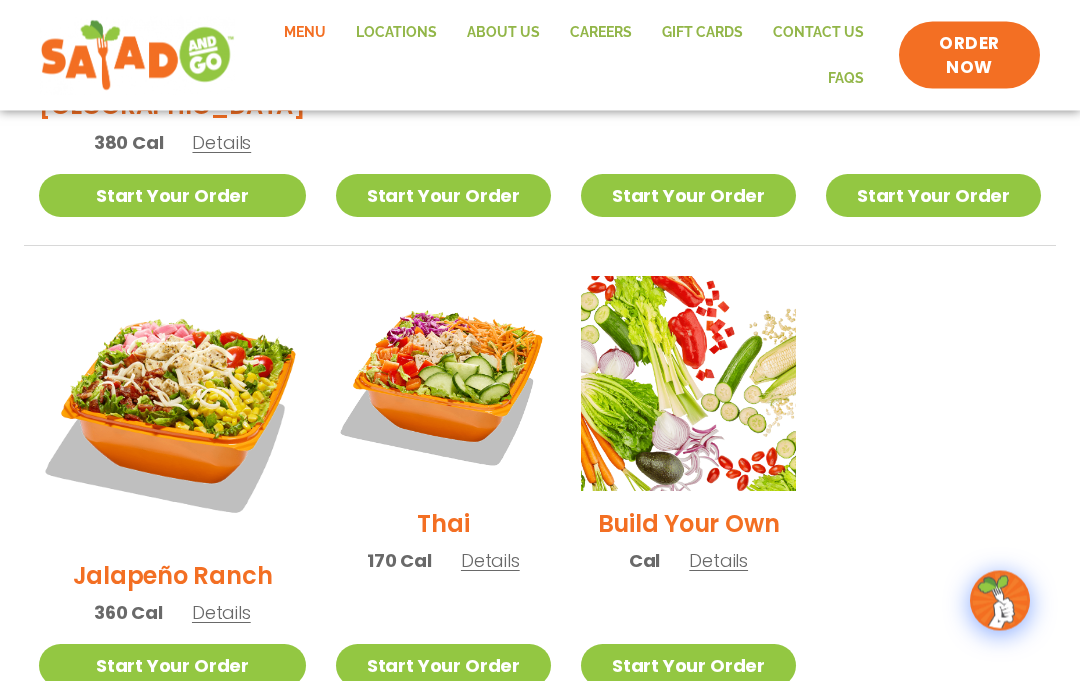 click on "Thai" at bounding box center [443, 524] 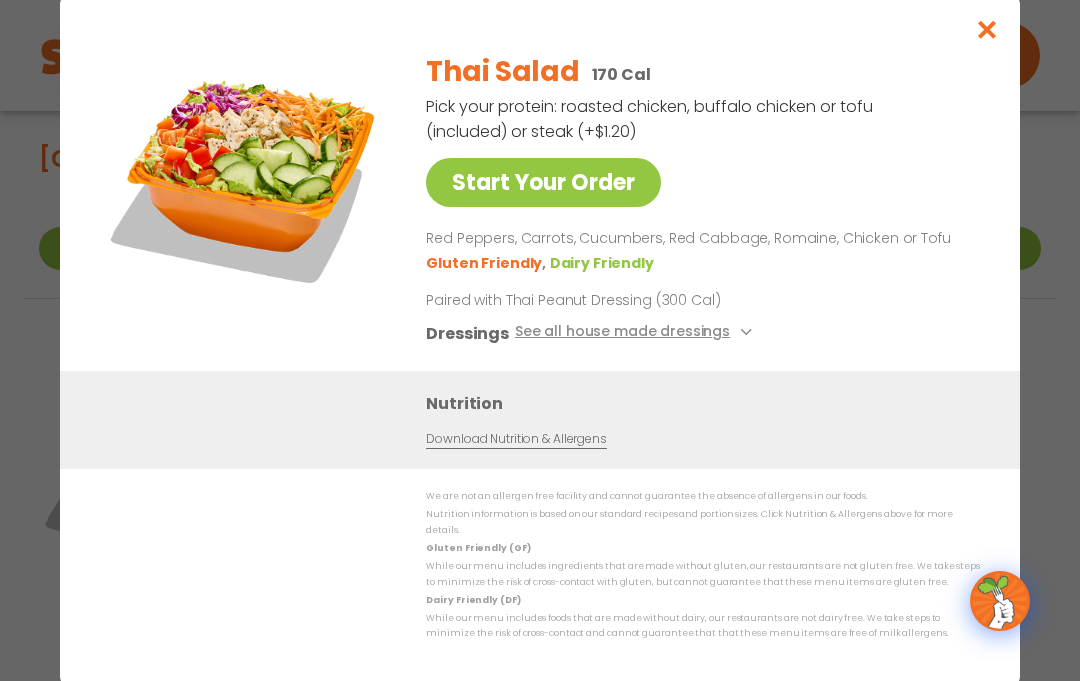 scroll, scrollTop: 1320, scrollLeft: 0, axis: vertical 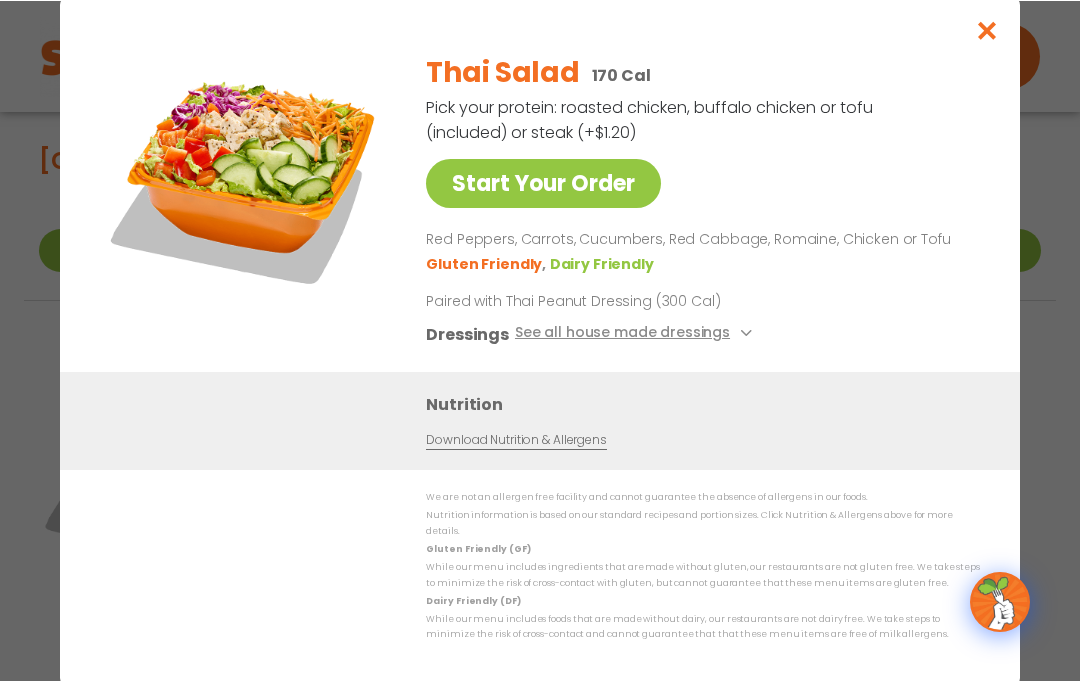 click on "See all house made dressings" at bounding box center [636, 333] 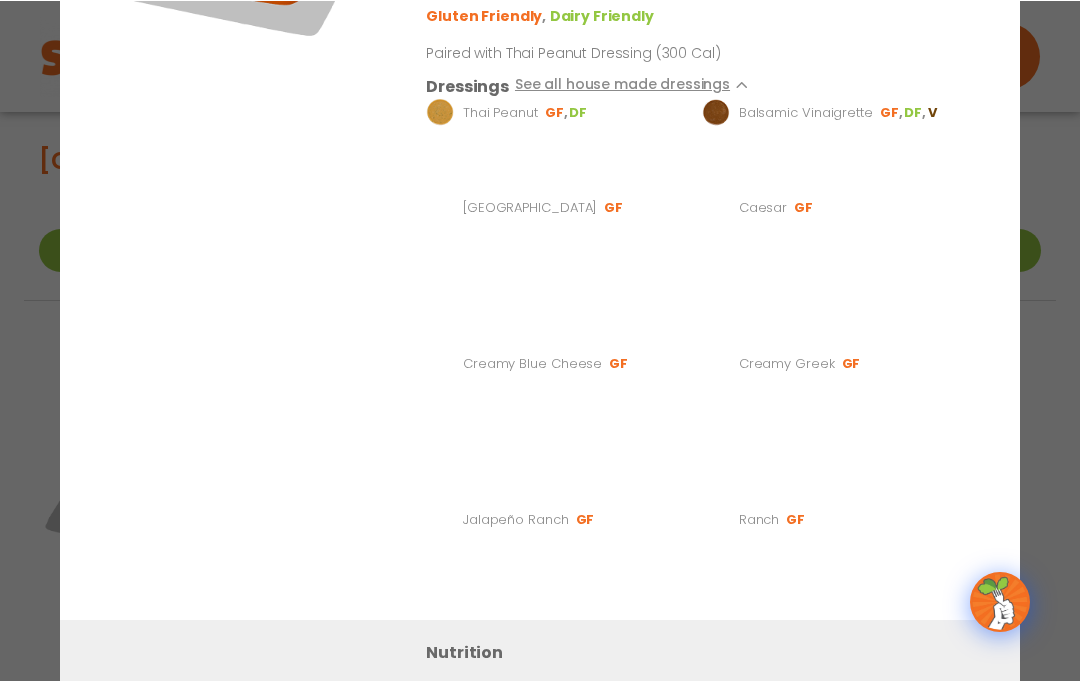 scroll, scrollTop: 1319, scrollLeft: 0, axis: vertical 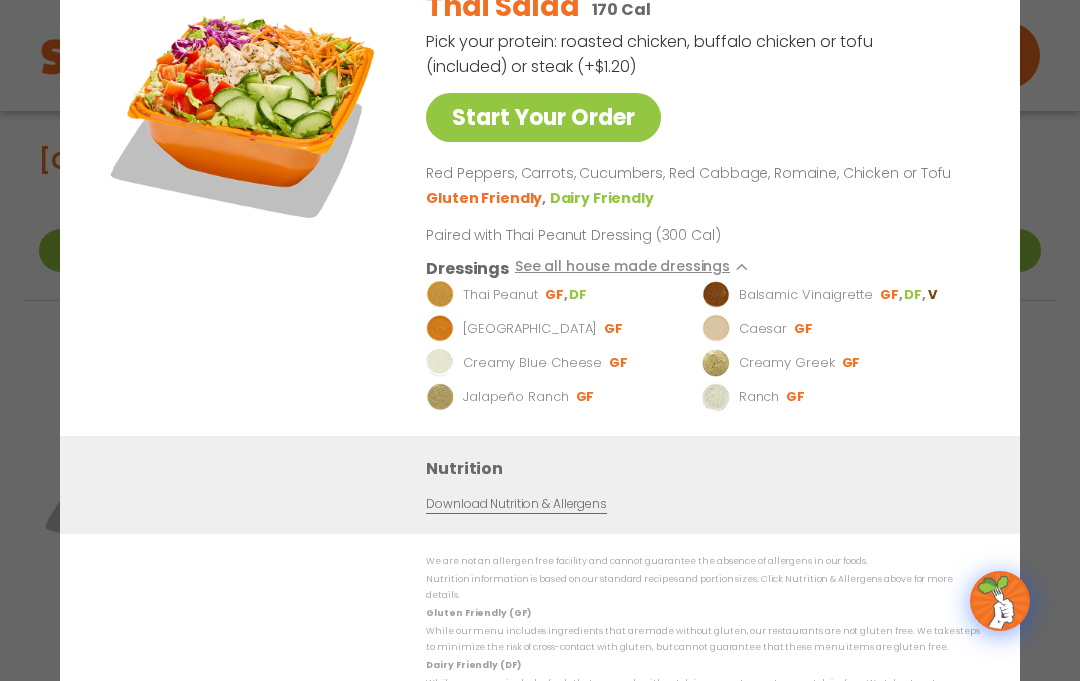 click on "Thai Salad  170 Cal  Pick your protein: roasted chicken, buffalo chicken or tofu (included) or steak (+$1.20)   Start Your Order Red Peppers, Carrots, Cucumbers, Red Cabbage, Romaine, Chicken or Tofu Gluten Friendly Dairy Friendly Paired with Thai Peanut Dressing (300 Cal) Dressings   See all house made dressings    Thai Peanut GF DF   Balsamic Vinaigrette GF DF V   BBQ Ranch [PERSON_NAME] GF   Creamy Blue Cheese GF   Creamy Greek GF   Jalapeño Ranch GF   Ranch GF" at bounding box center (699, 203) 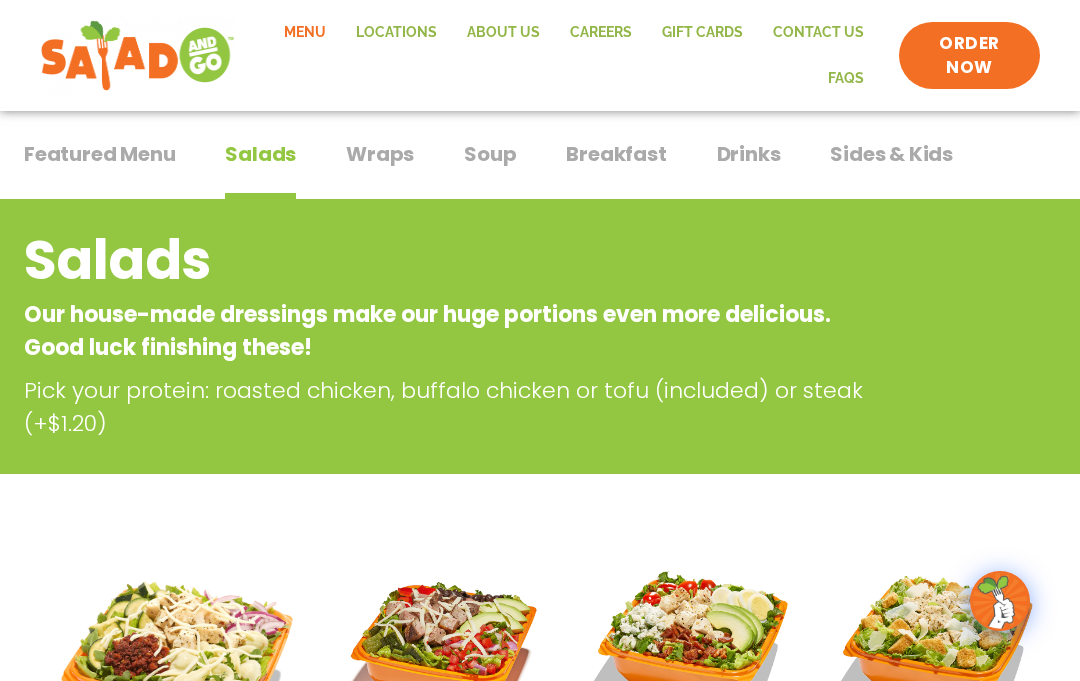 scroll, scrollTop: 0, scrollLeft: 0, axis: both 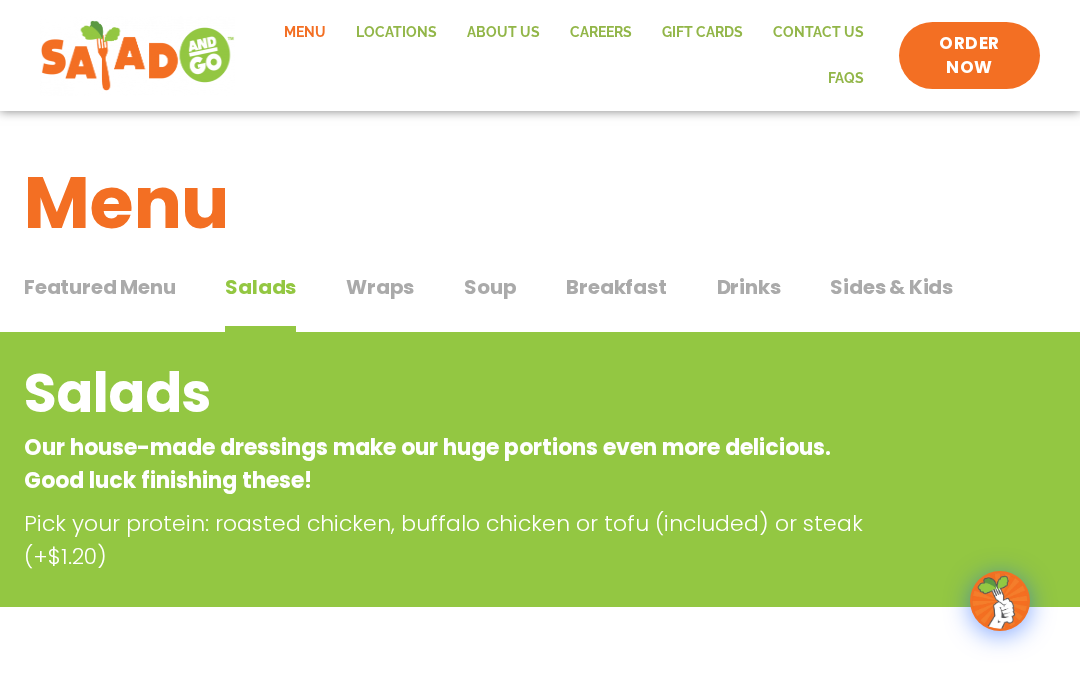 click on "Wraps" at bounding box center (380, 287) 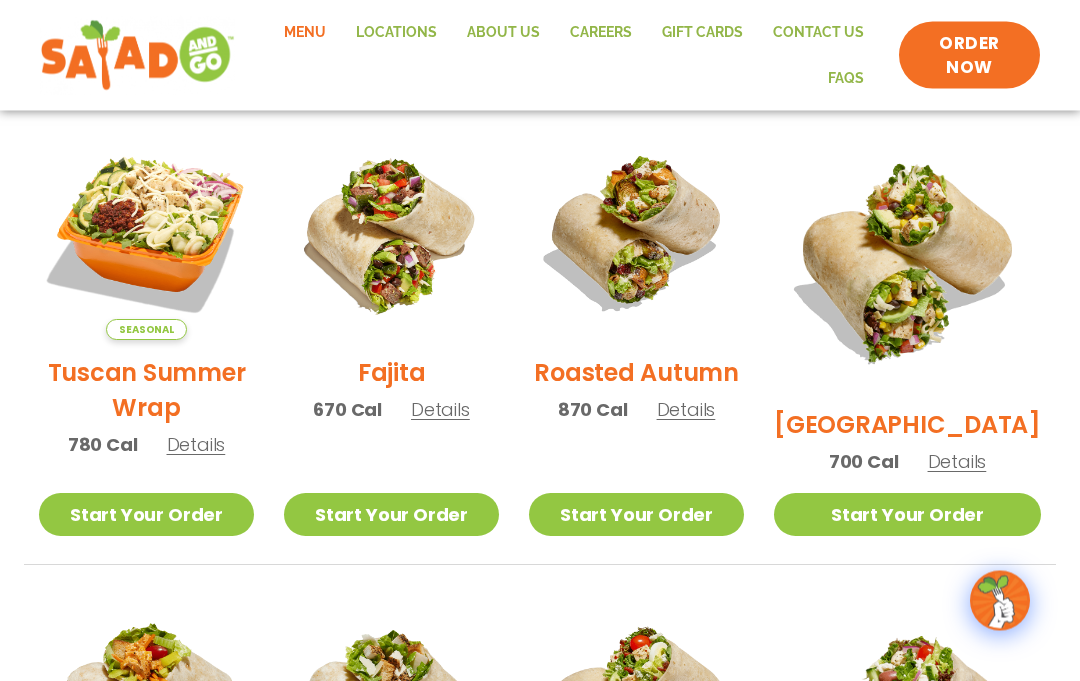 scroll, scrollTop: 517, scrollLeft: 0, axis: vertical 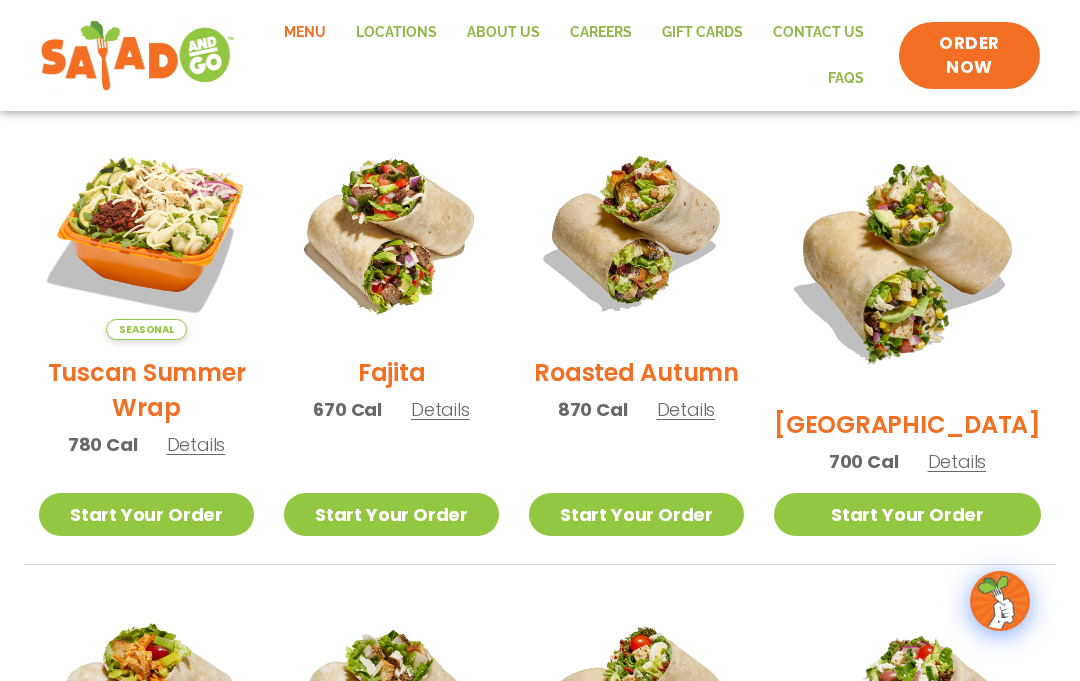 click at bounding box center (391, 232) 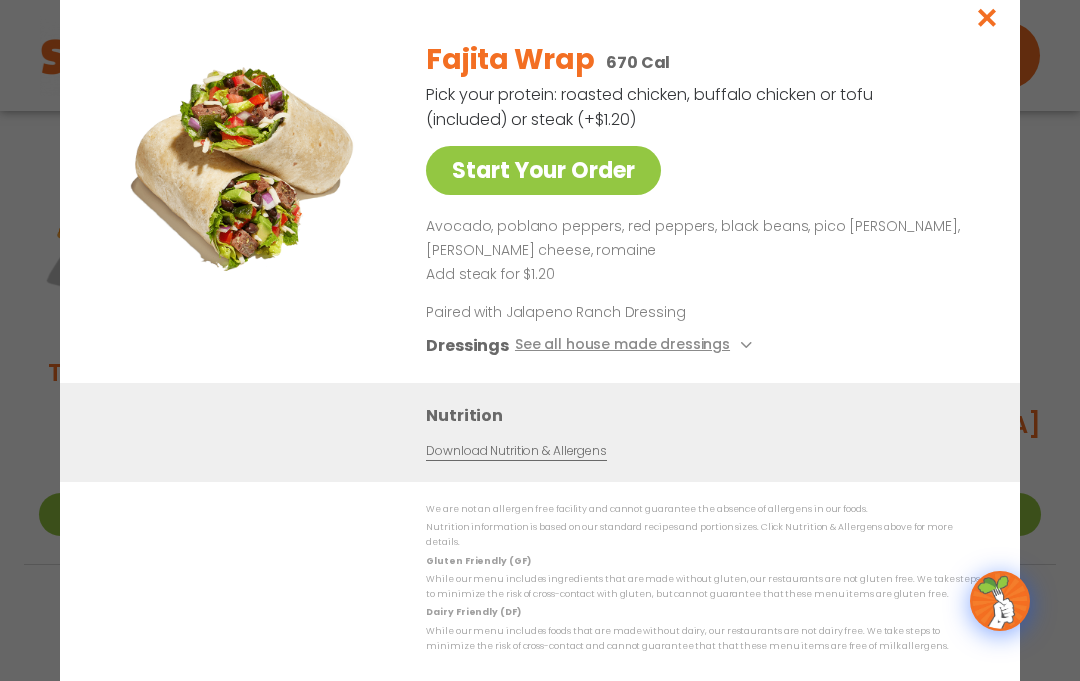 scroll, scrollTop: 0, scrollLeft: 0, axis: both 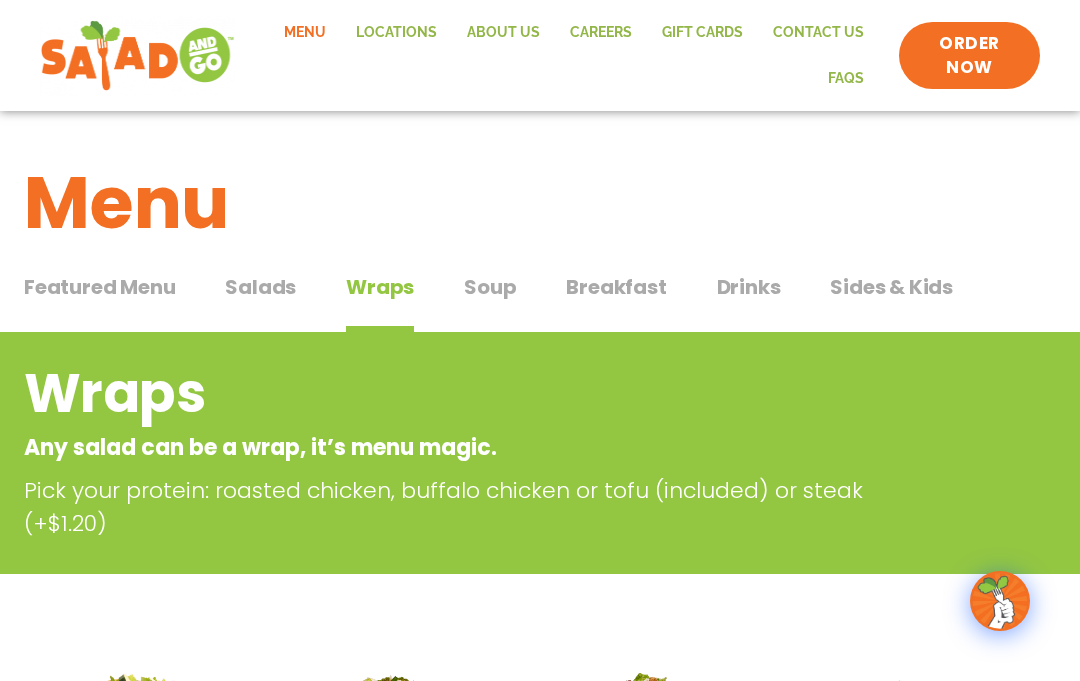 click on "Salads" at bounding box center (260, 287) 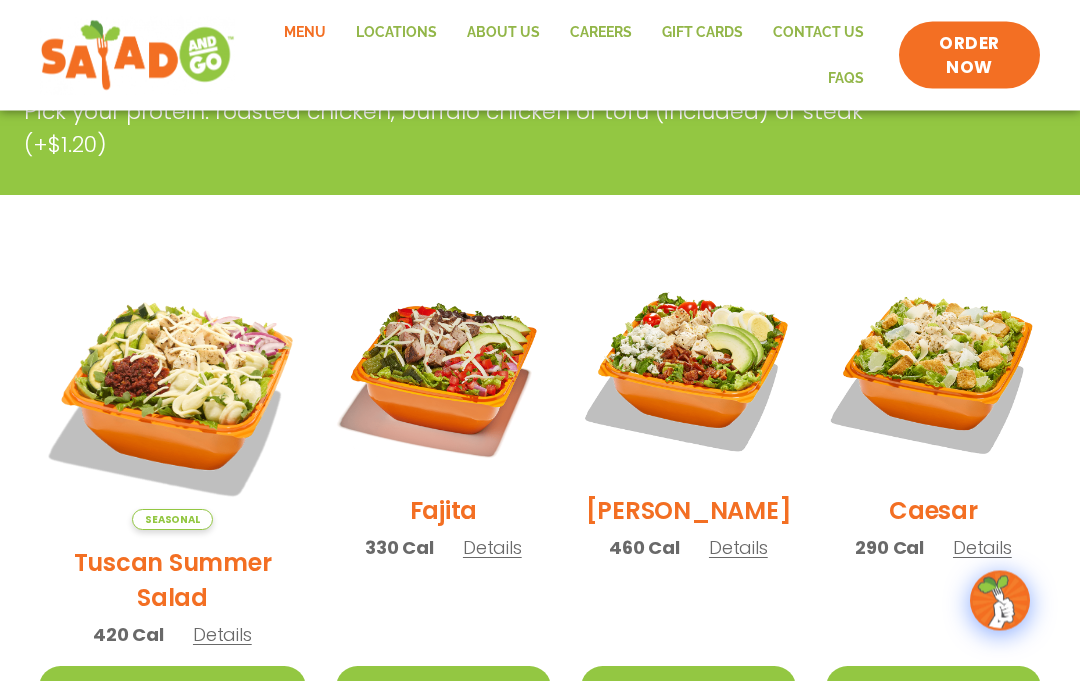 scroll, scrollTop: 461, scrollLeft: 0, axis: vertical 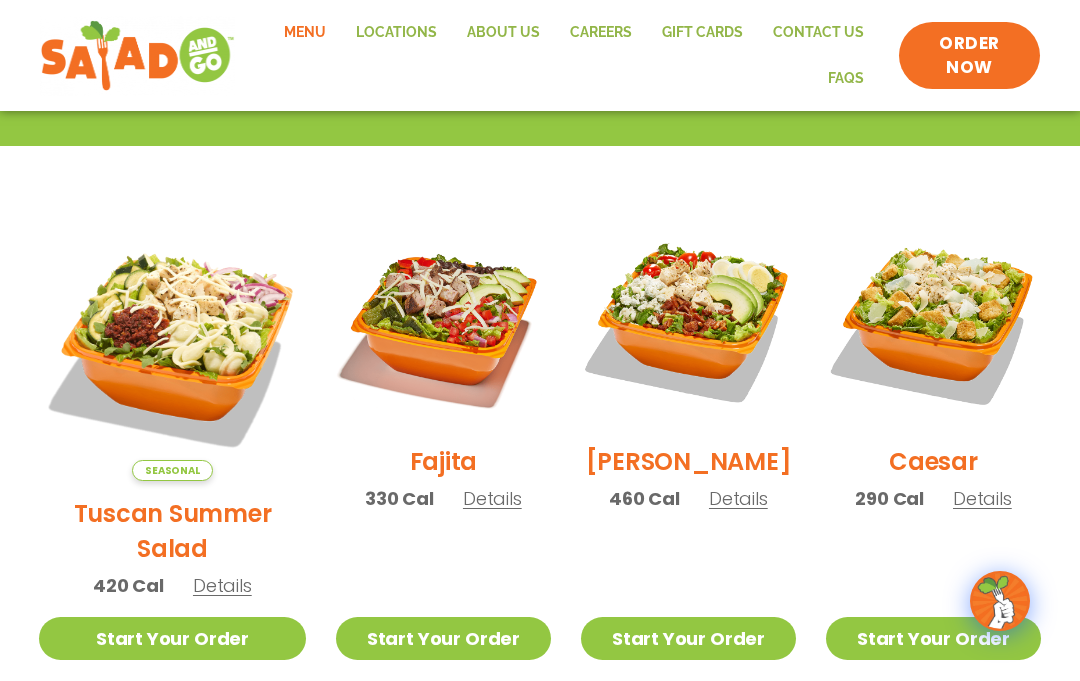 click at bounding box center [443, 321] 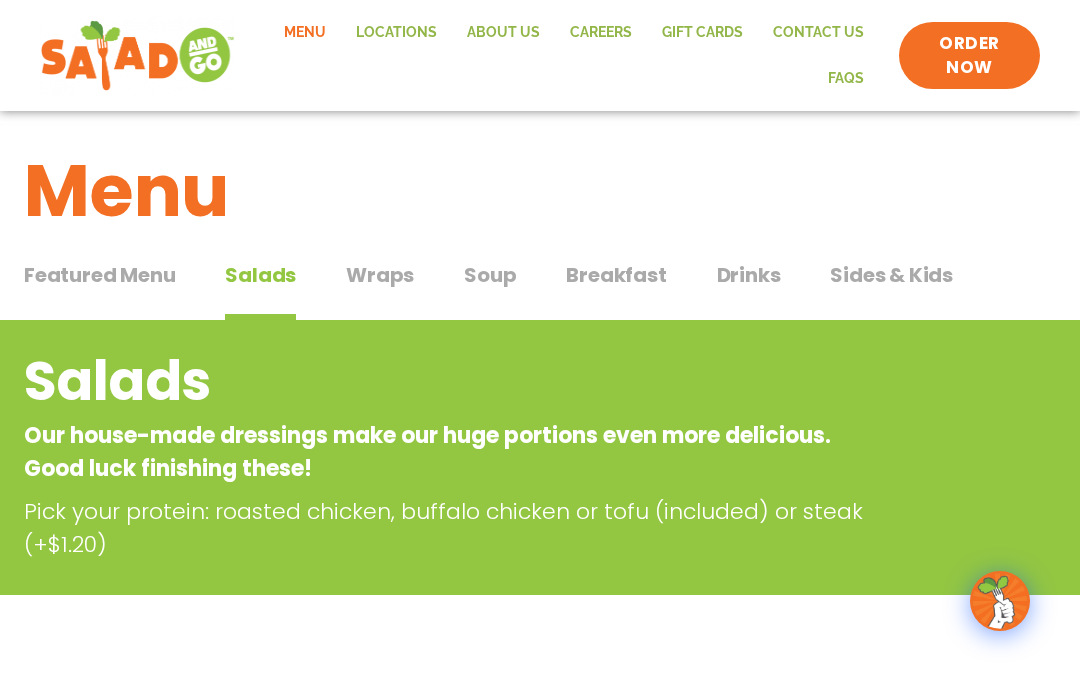scroll, scrollTop: 0, scrollLeft: 0, axis: both 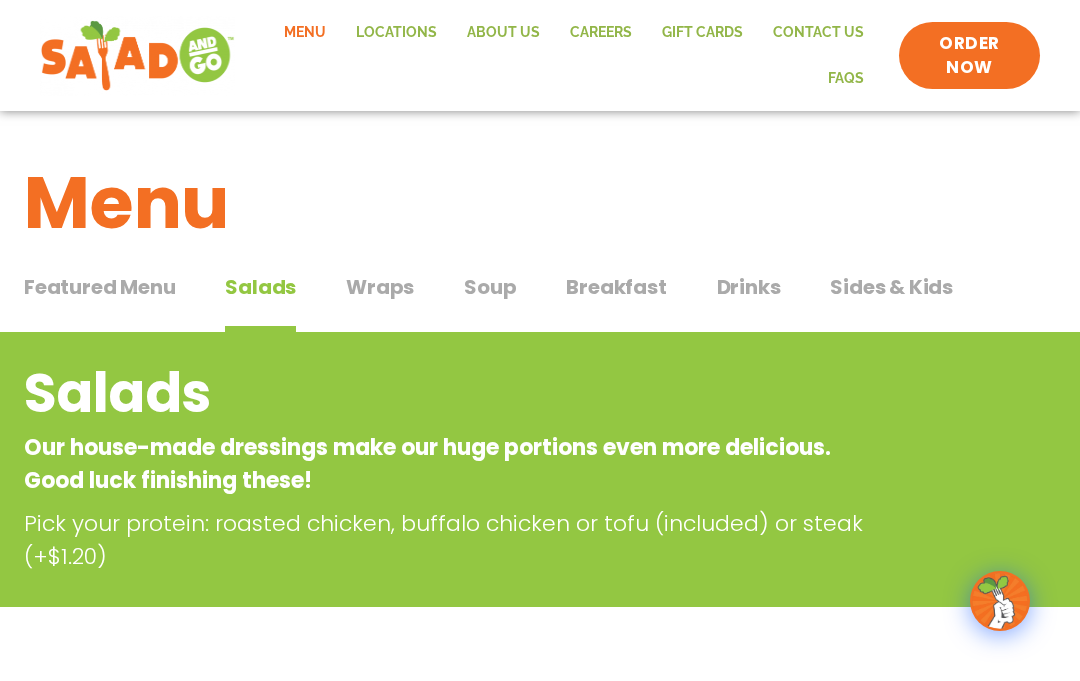 click on "Soup" at bounding box center (490, 287) 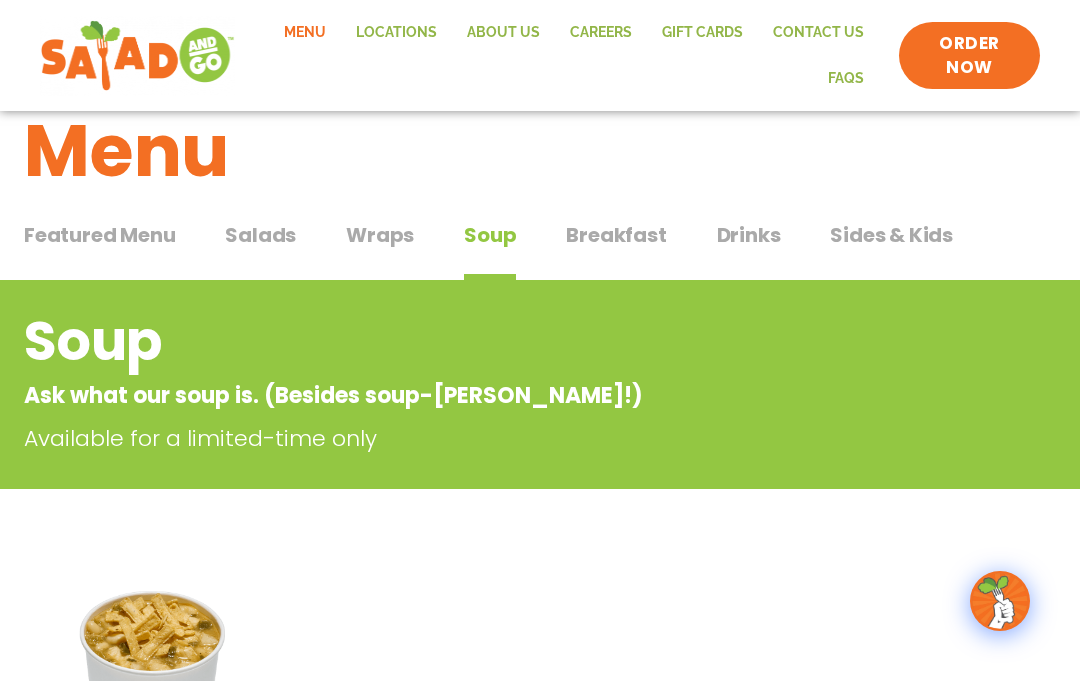 scroll, scrollTop: 0, scrollLeft: 0, axis: both 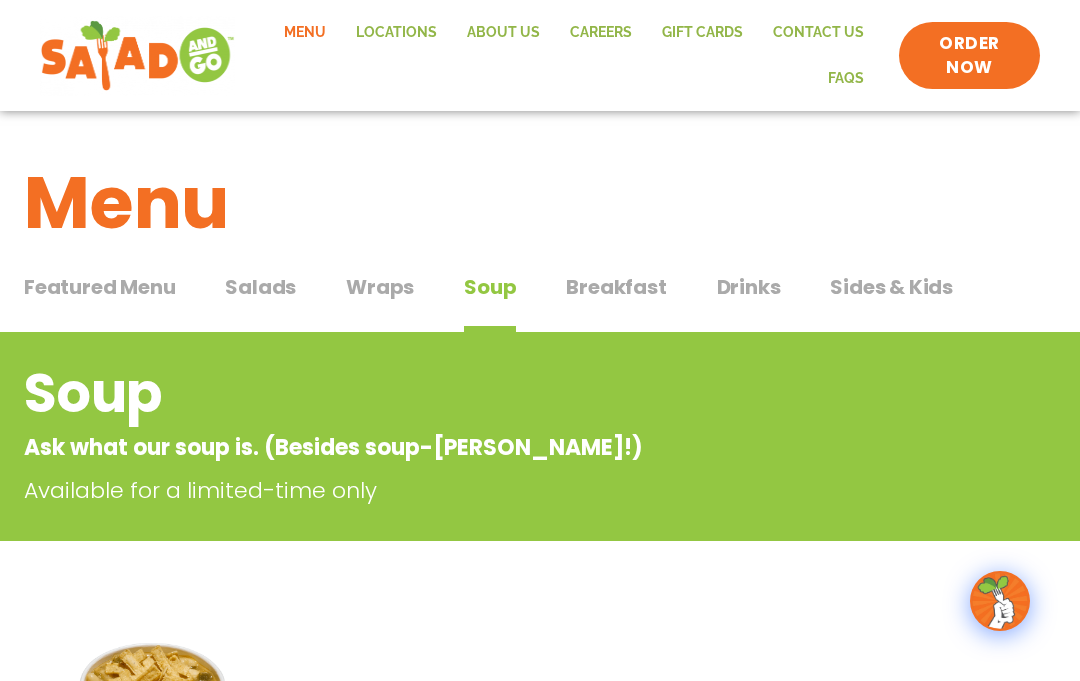 click on "Breakfast" at bounding box center (616, 287) 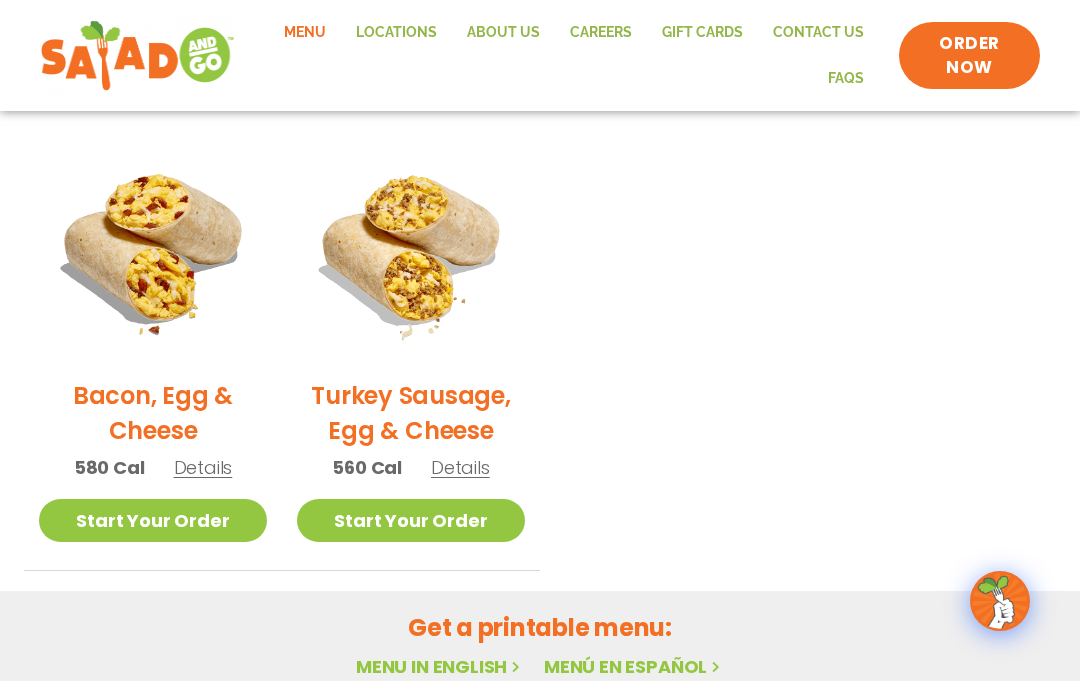 scroll, scrollTop: 933, scrollLeft: 0, axis: vertical 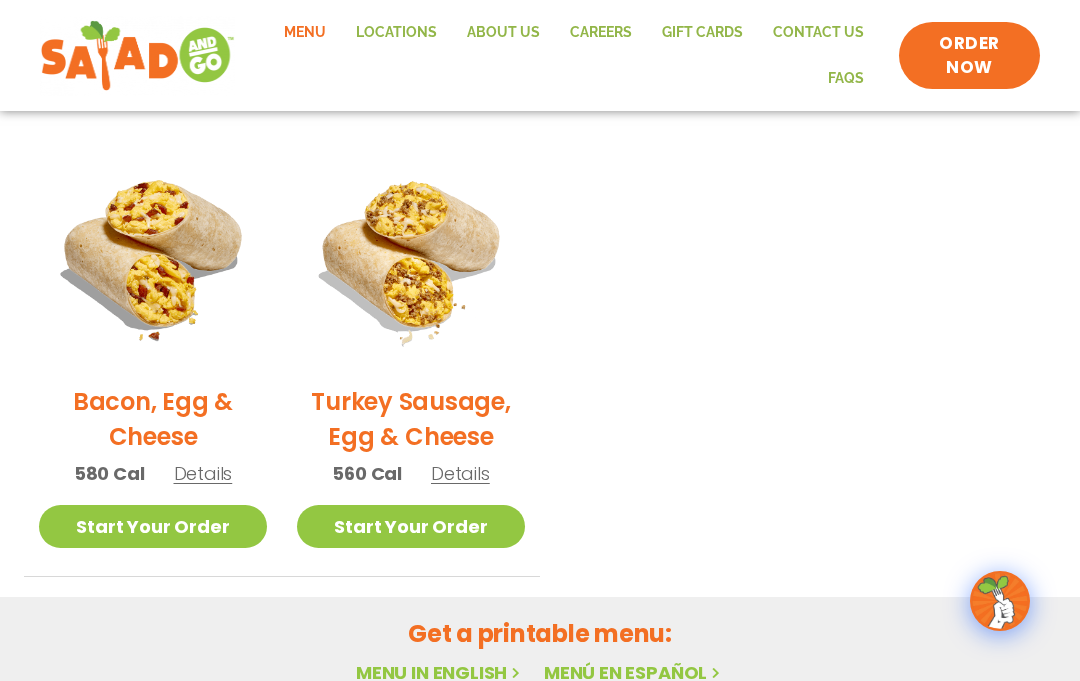 click on "Turkey Sausage, Egg & Cheese" at bounding box center (411, 419) 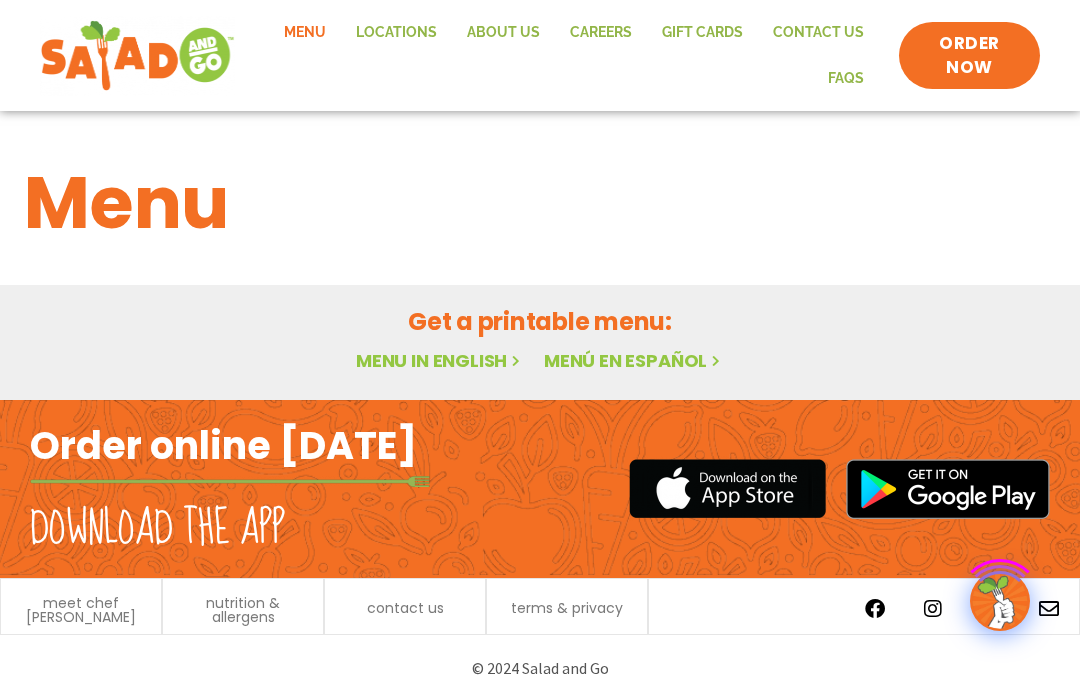 scroll, scrollTop: 20, scrollLeft: 0, axis: vertical 